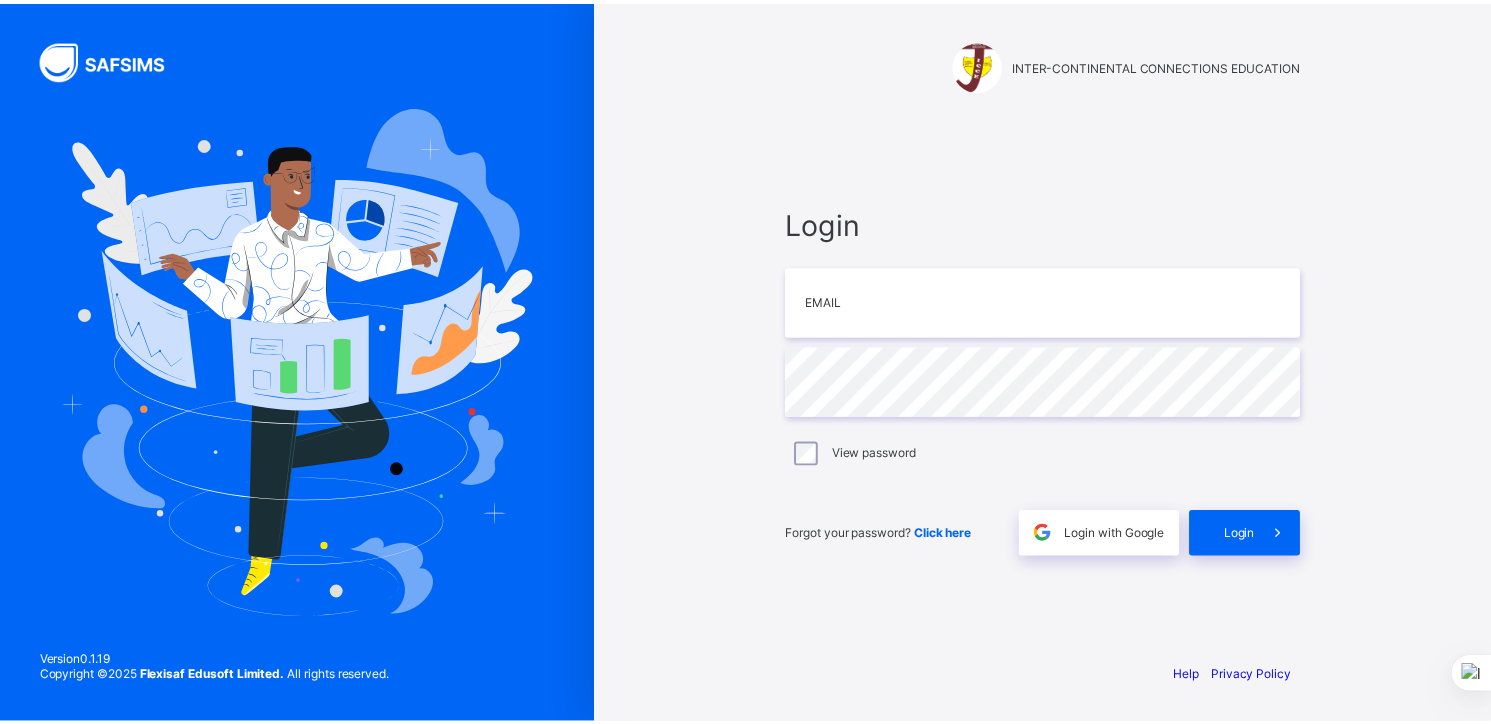 scroll, scrollTop: 0, scrollLeft: 0, axis: both 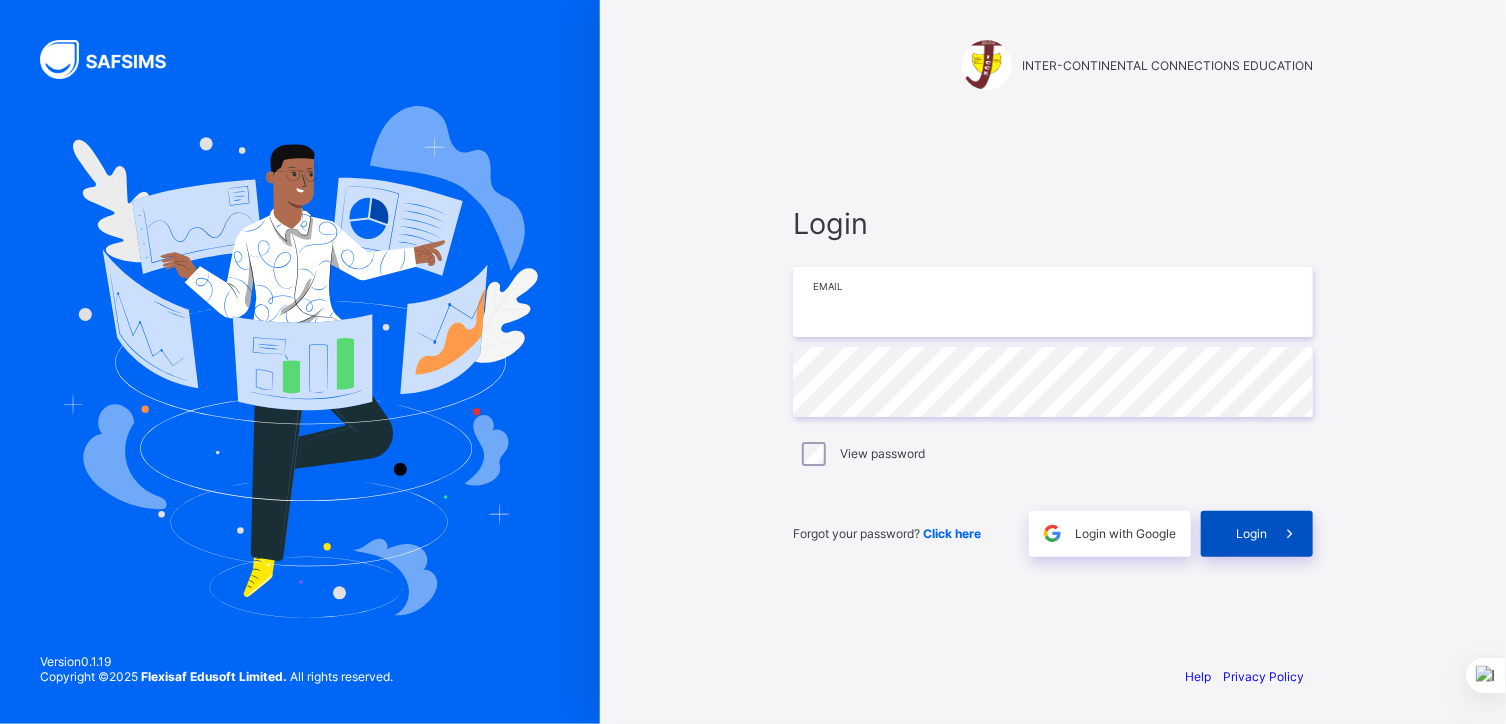 type on "**********" 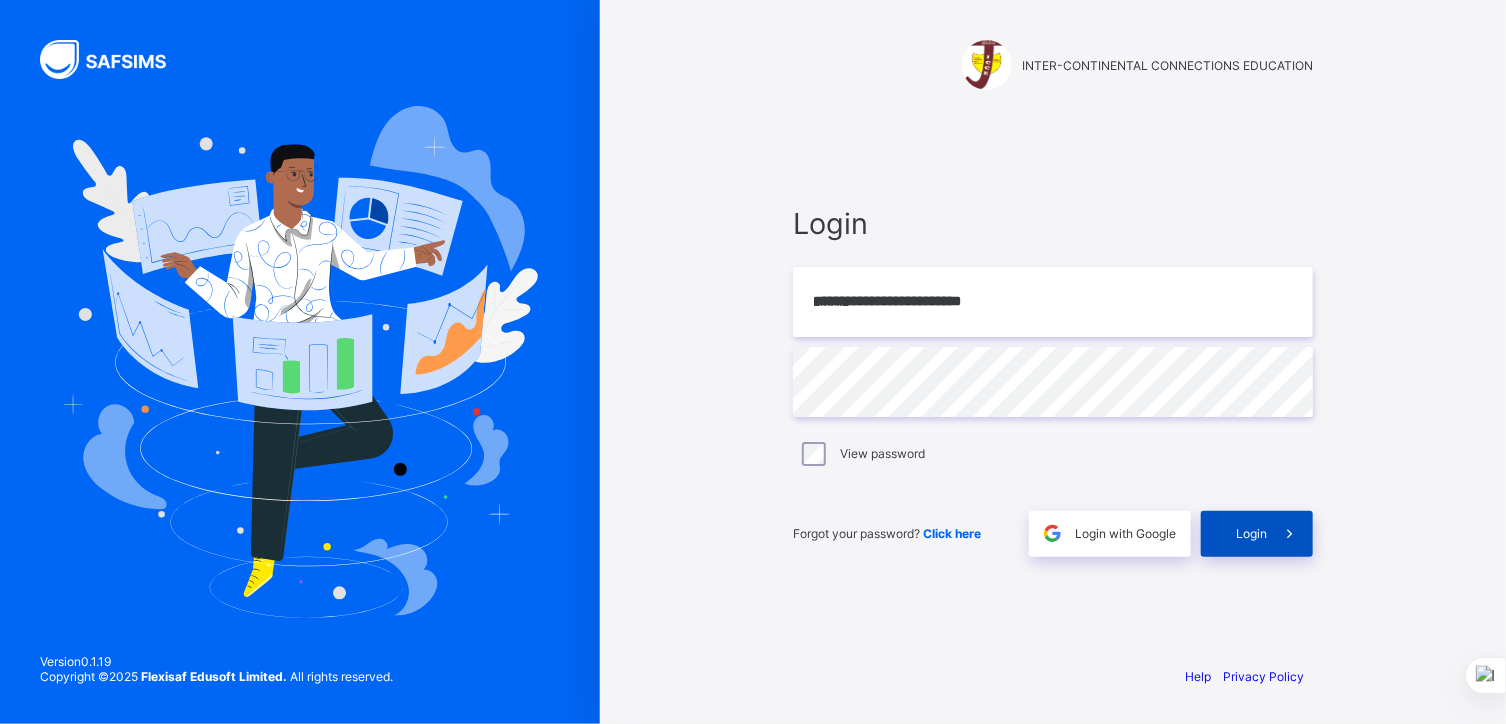 click on "Login" at bounding box center [1251, 533] 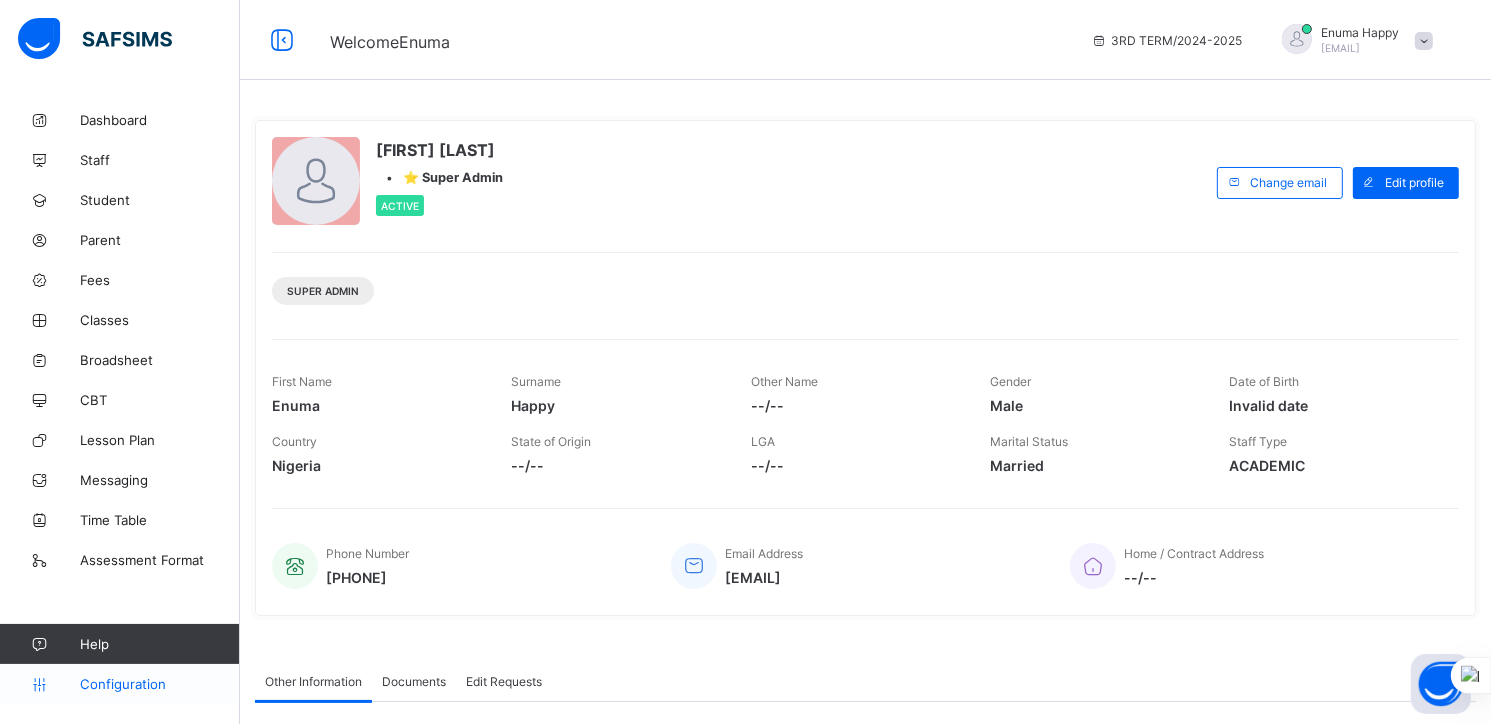 click on "Configuration" at bounding box center (159, 684) 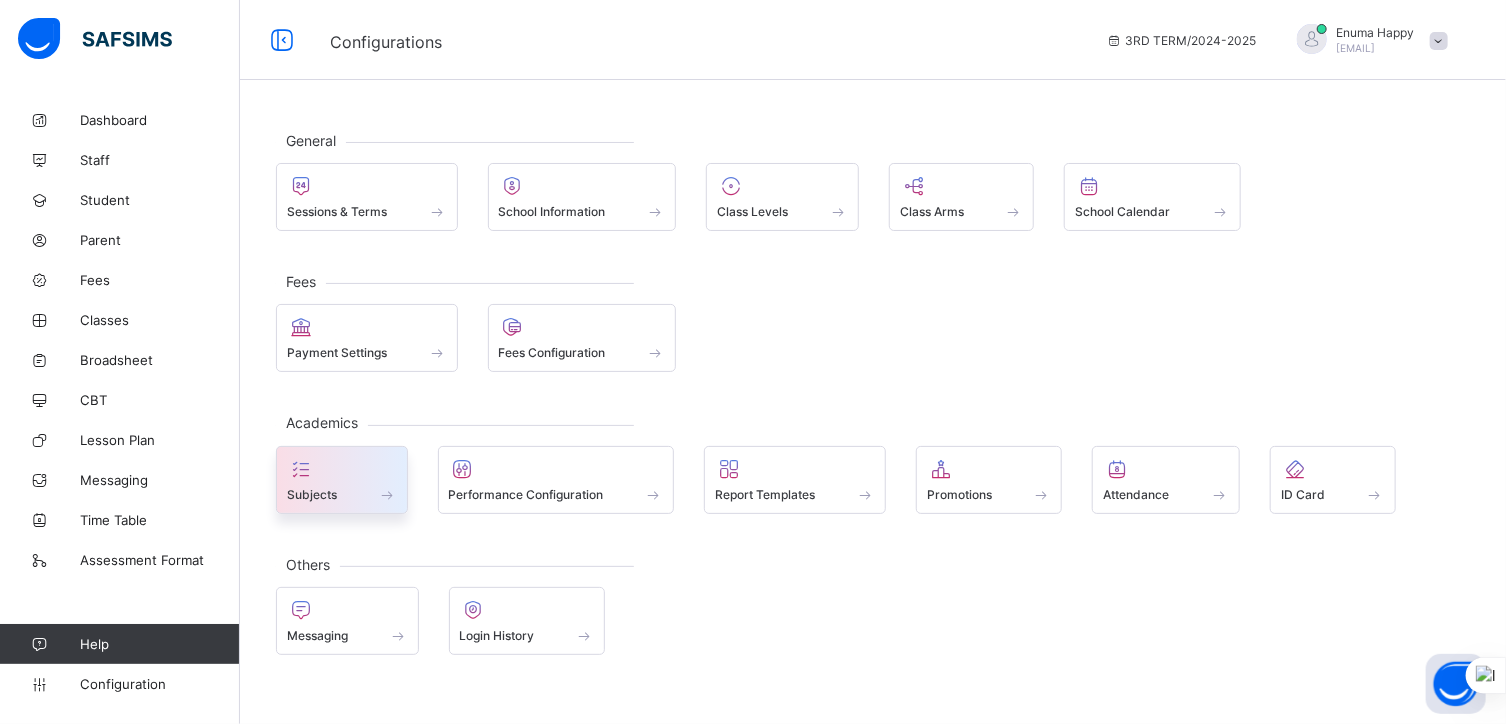 click at bounding box center [342, 483] 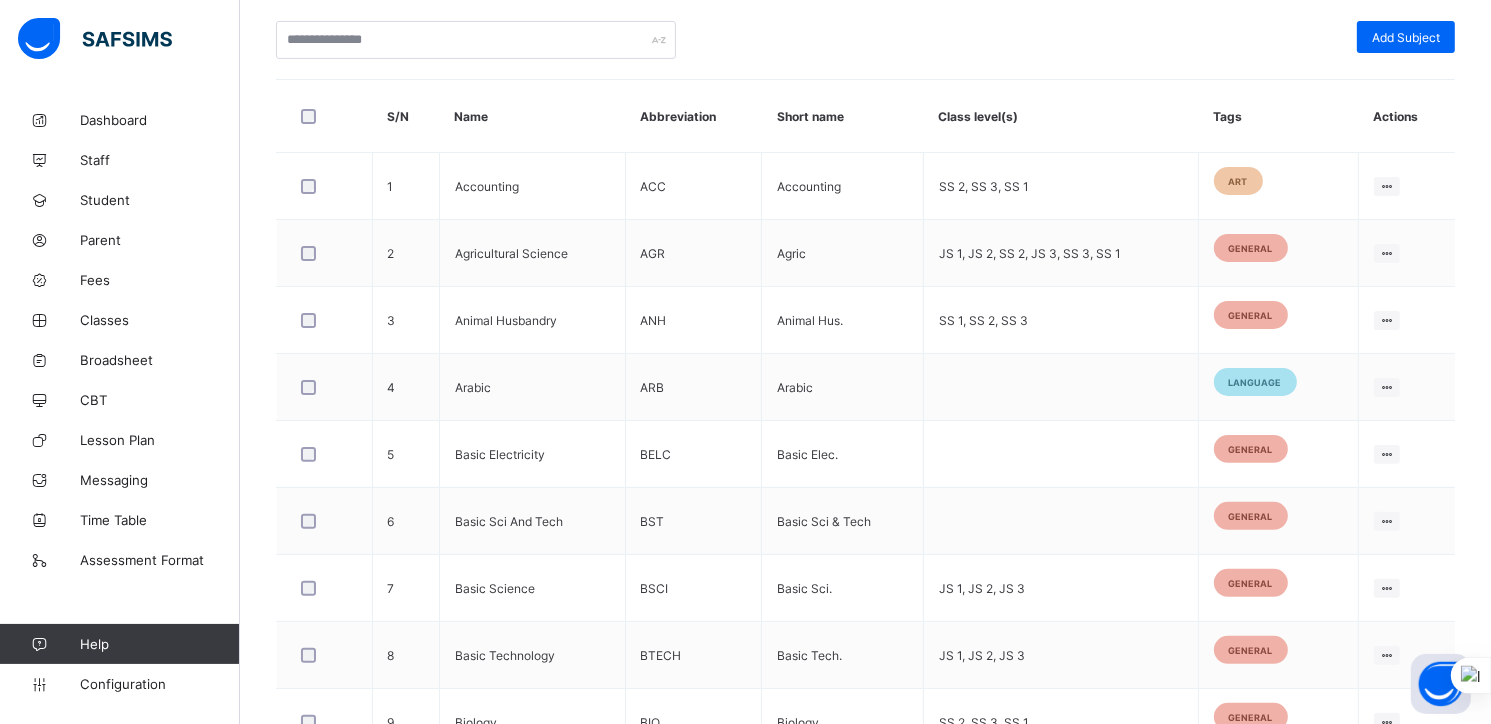 scroll, scrollTop: 666, scrollLeft: 0, axis: vertical 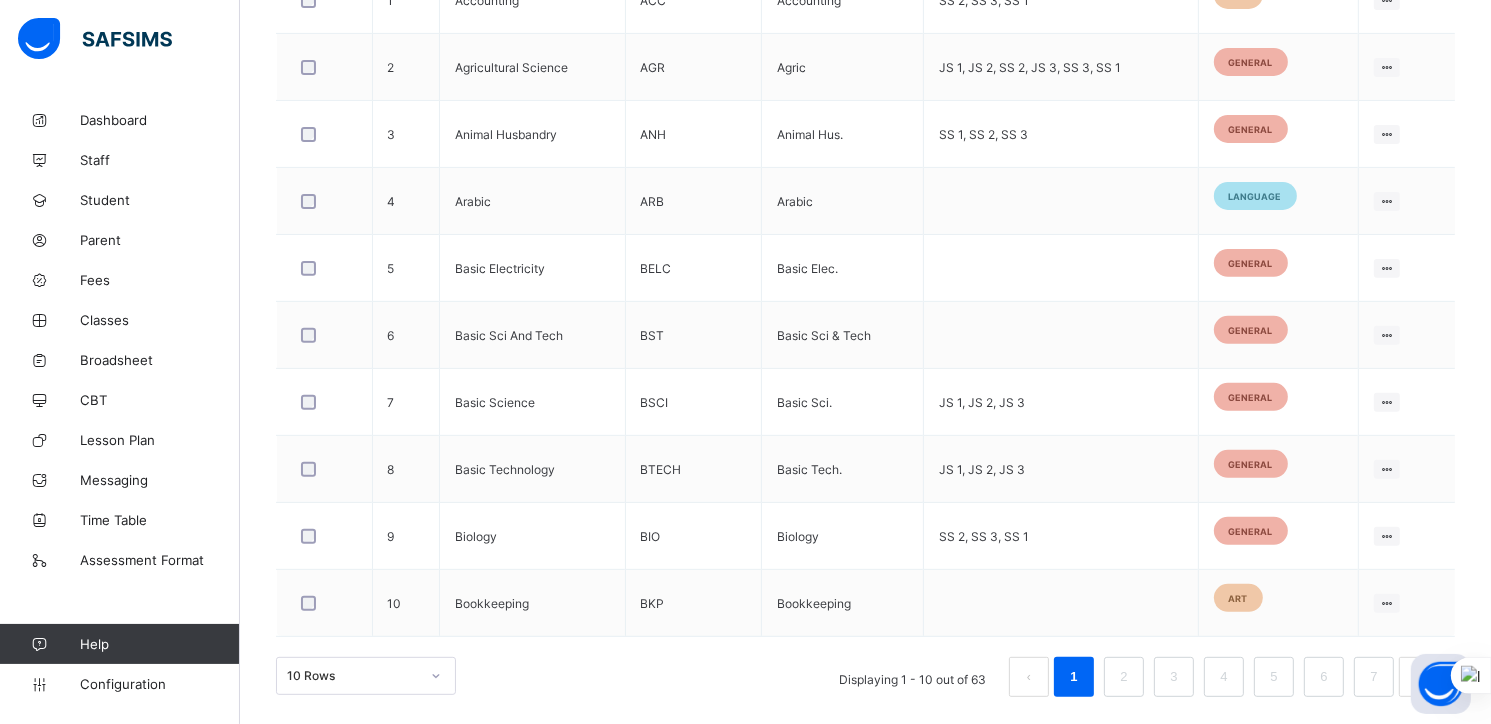 click on "10 Rows" at bounding box center (366, 676) 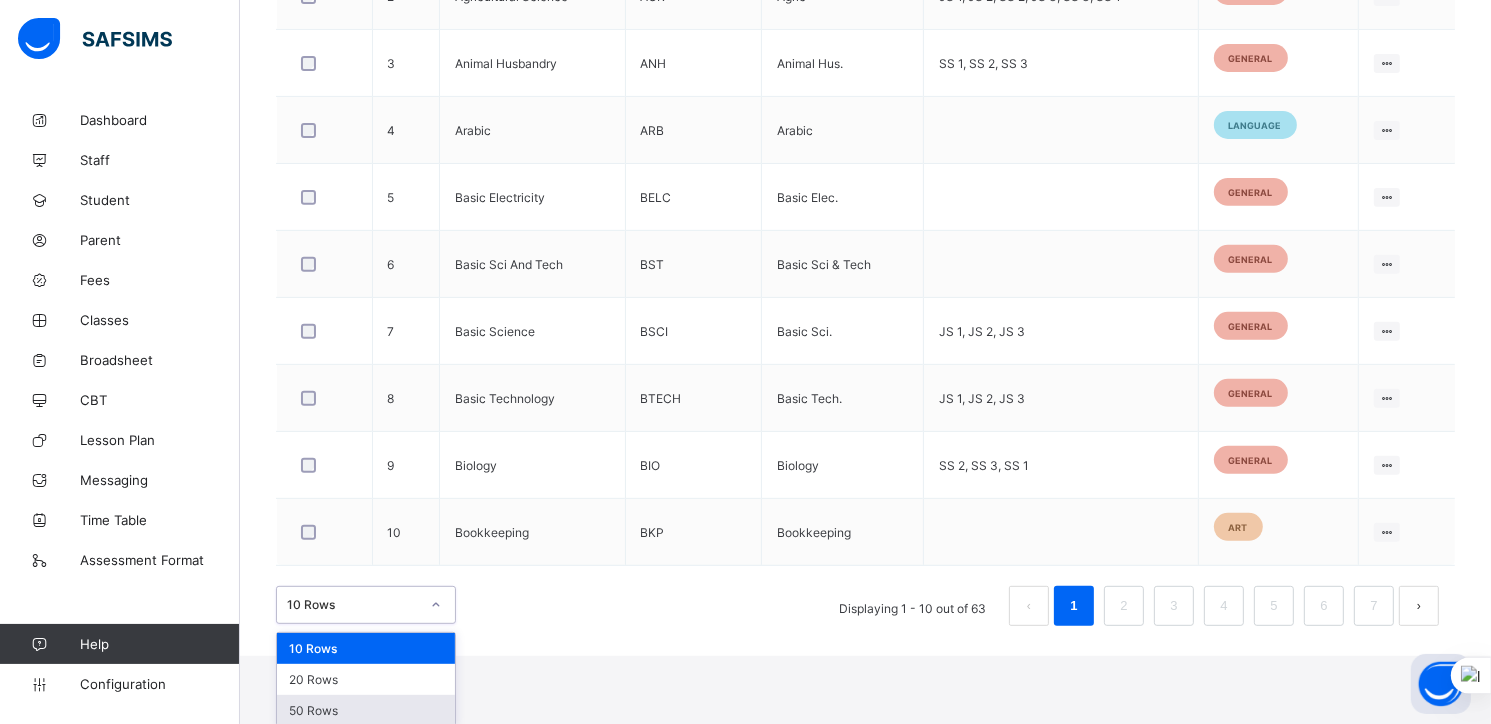 click on "50 Rows" at bounding box center (366, 710) 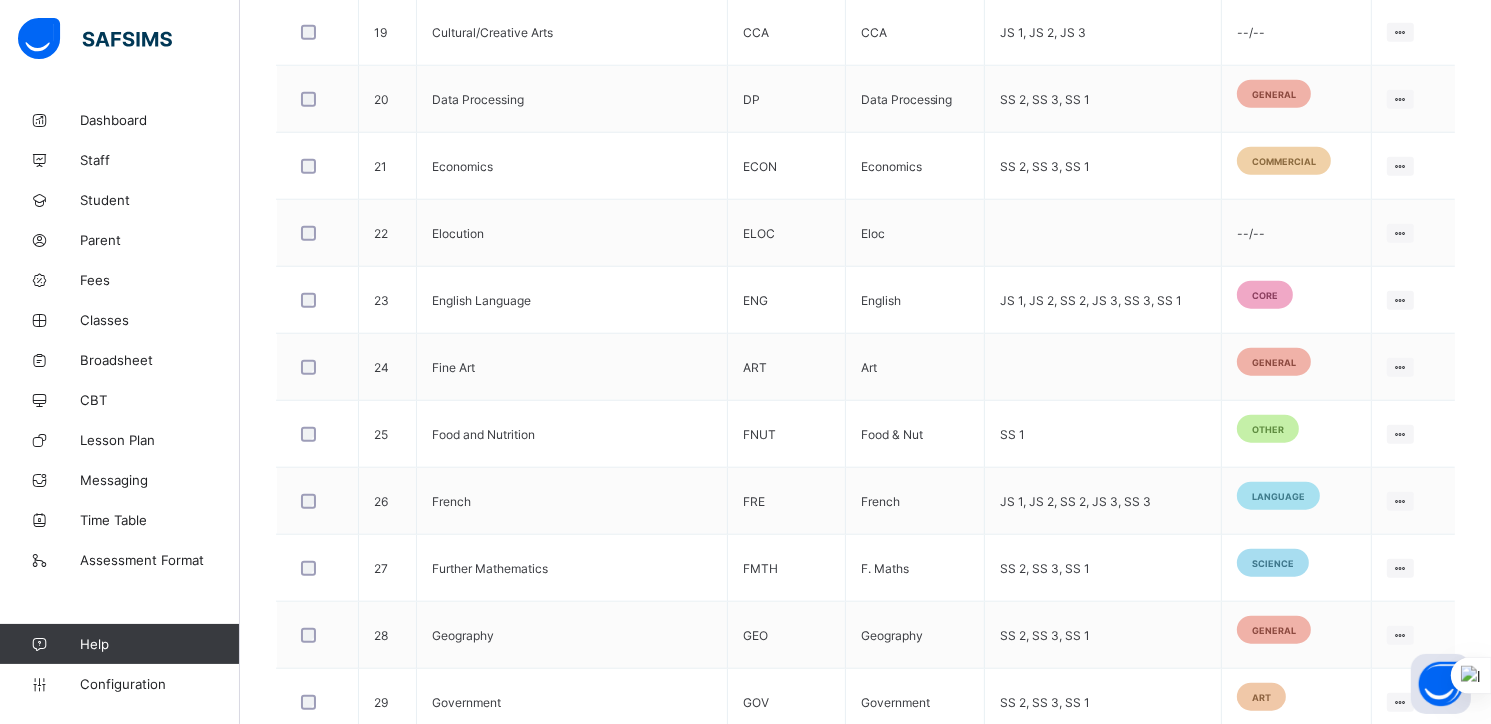 scroll, scrollTop: 1841, scrollLeft: 0, axis: vertical 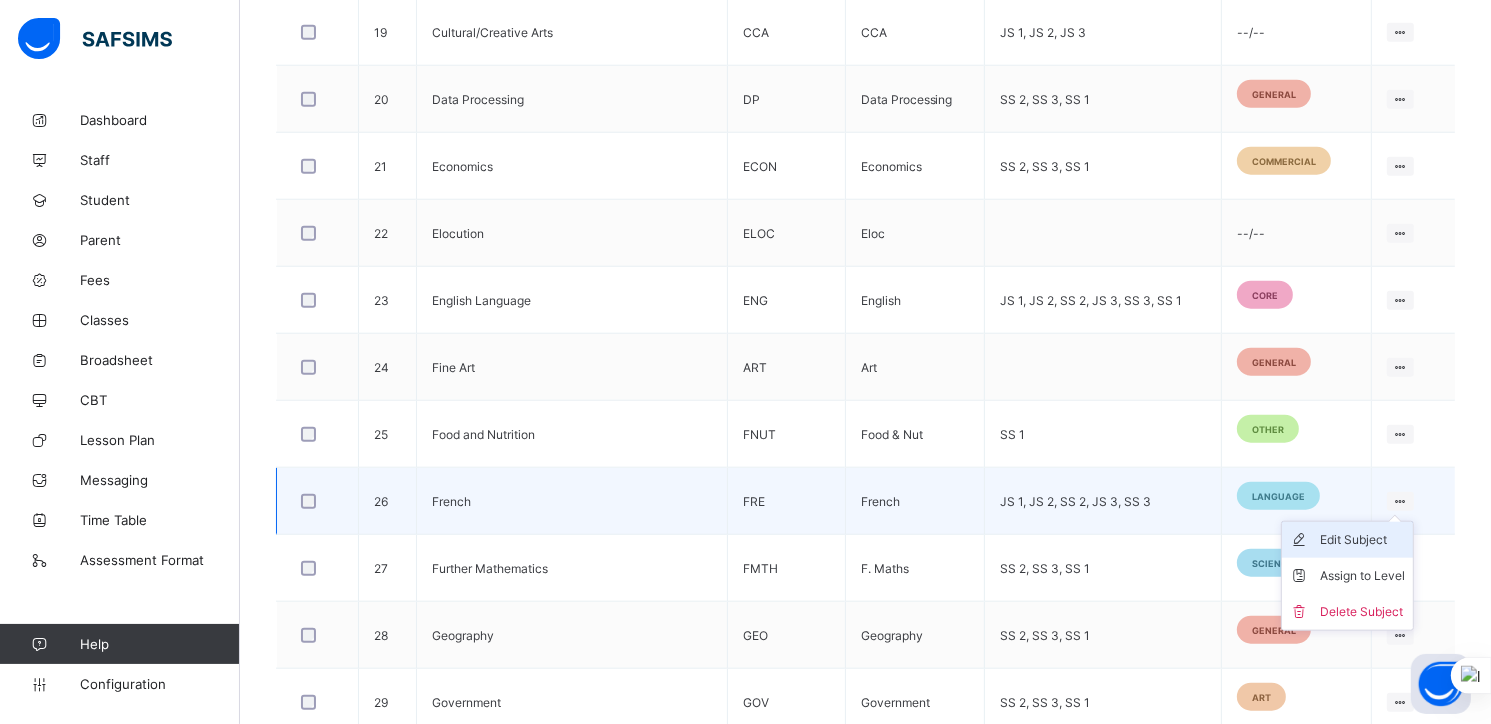 click on "Edit Subject" at bounding box center (1362, 540) 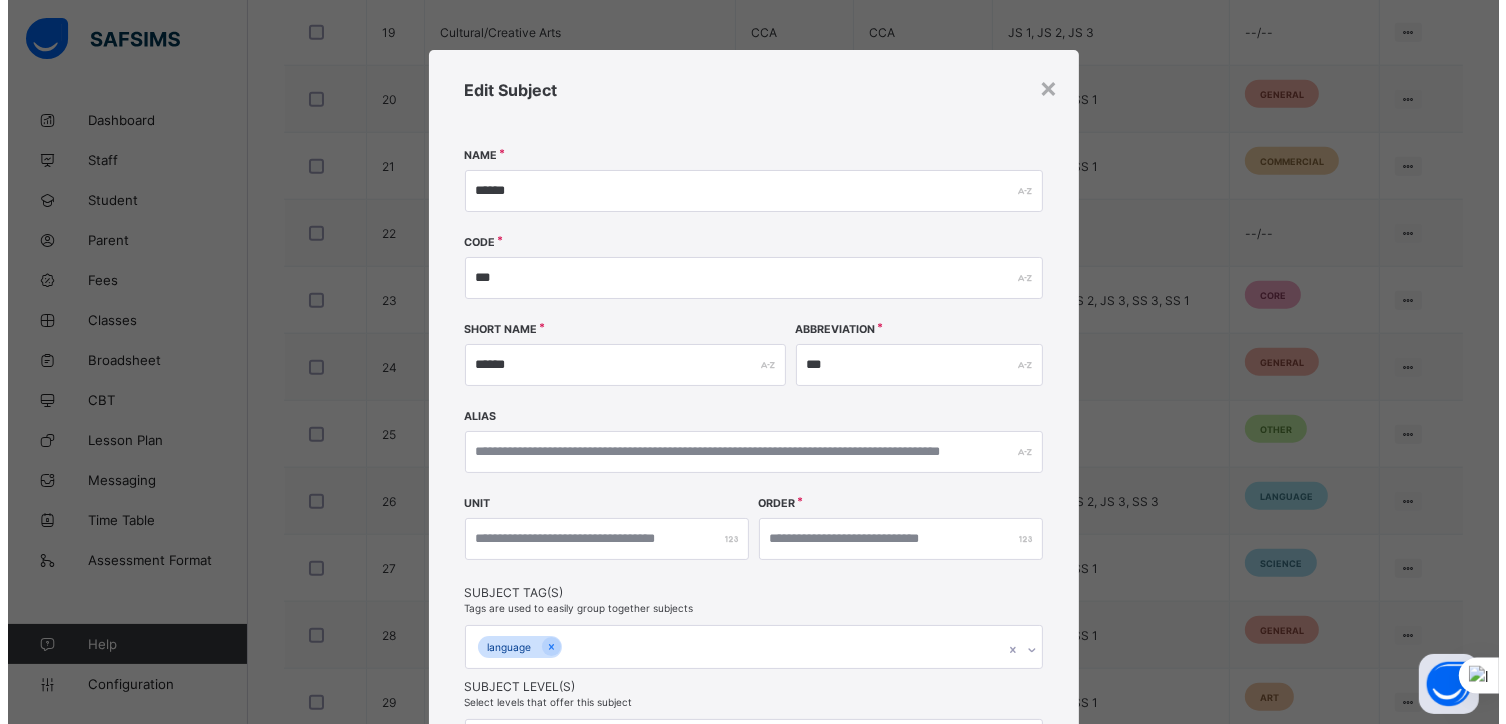 scroll, scrollTop: 220, scrollLeft: 0, axis: vertical 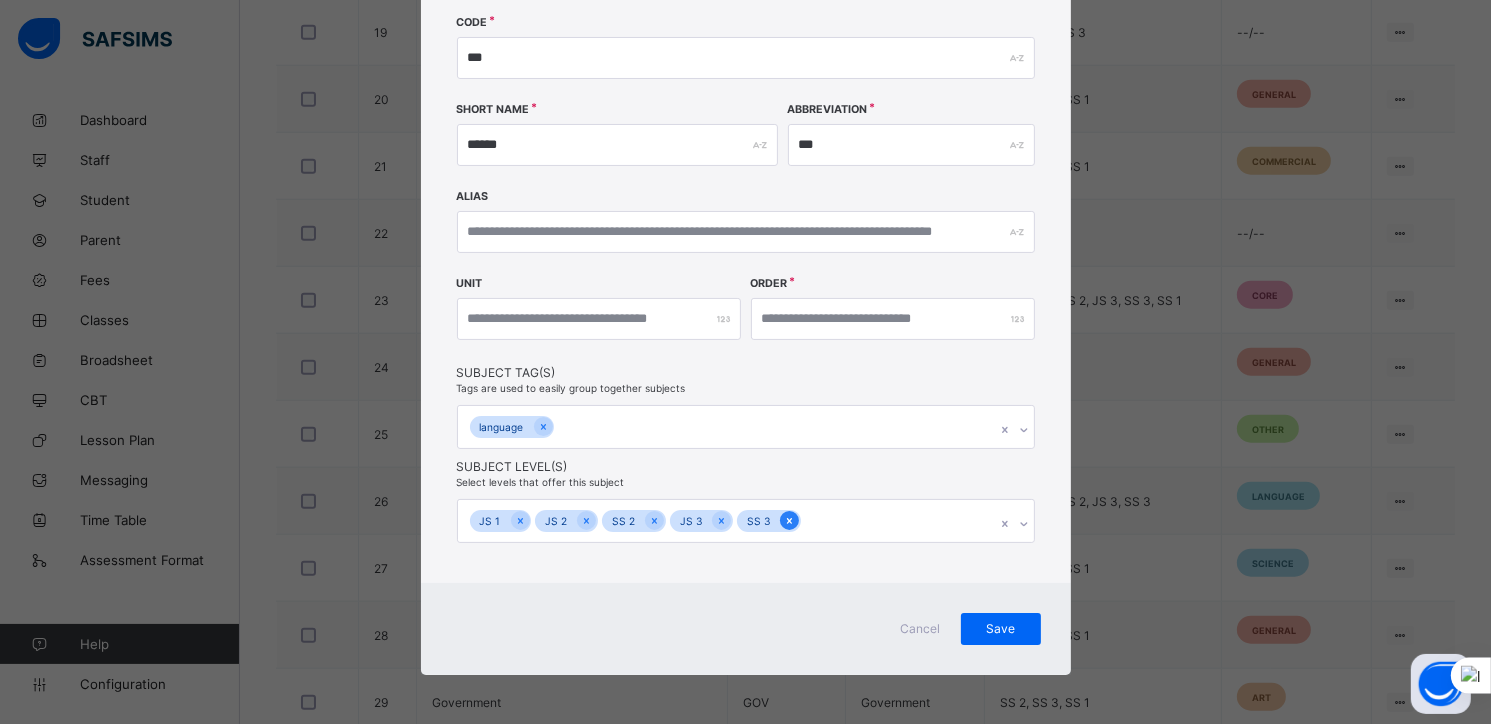 click 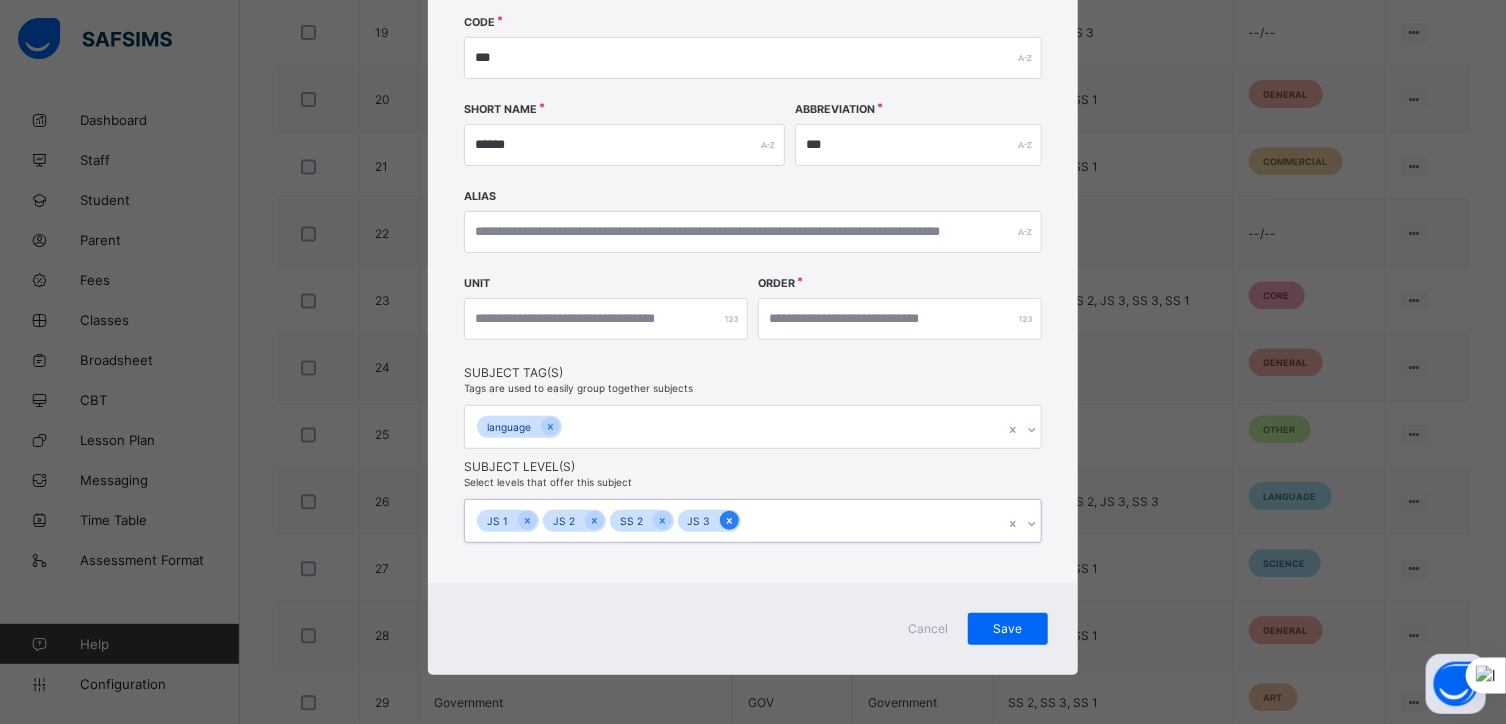 click 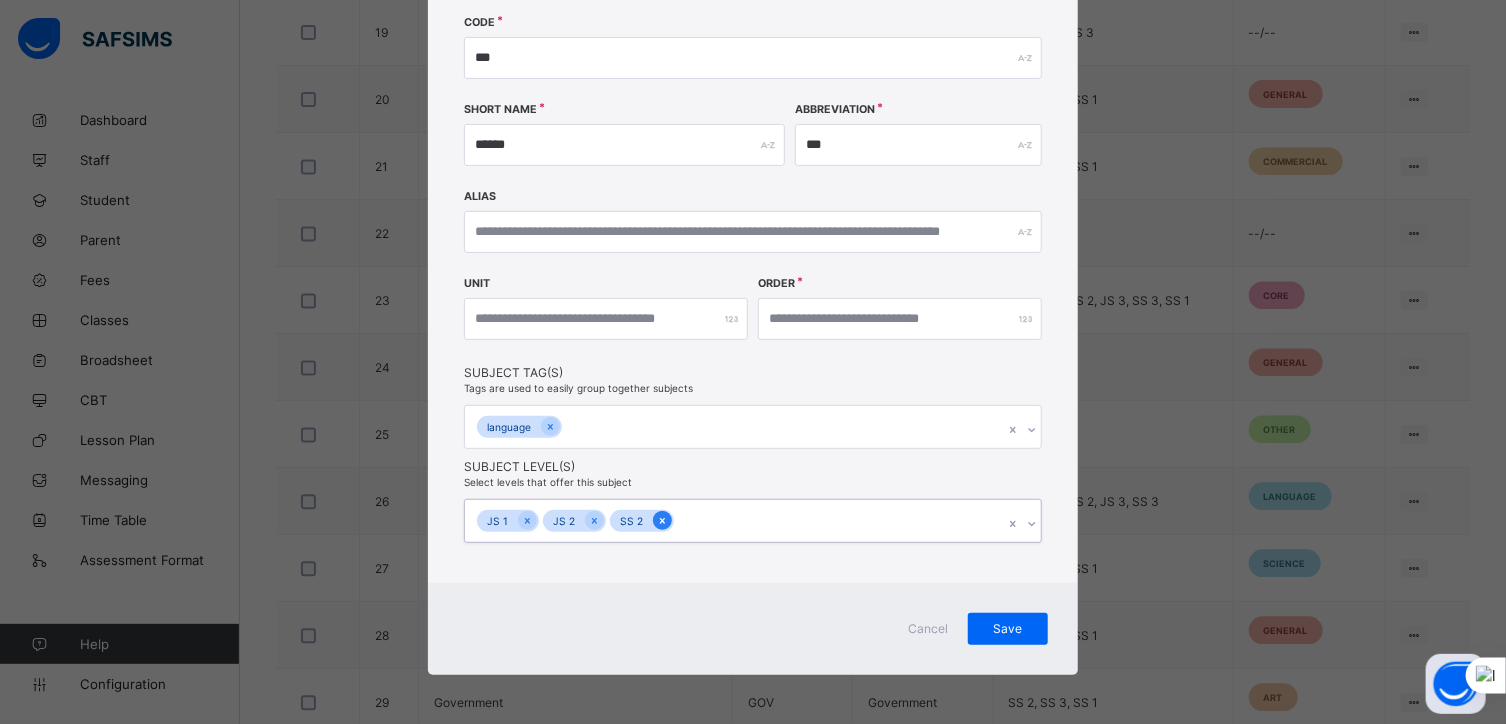 click 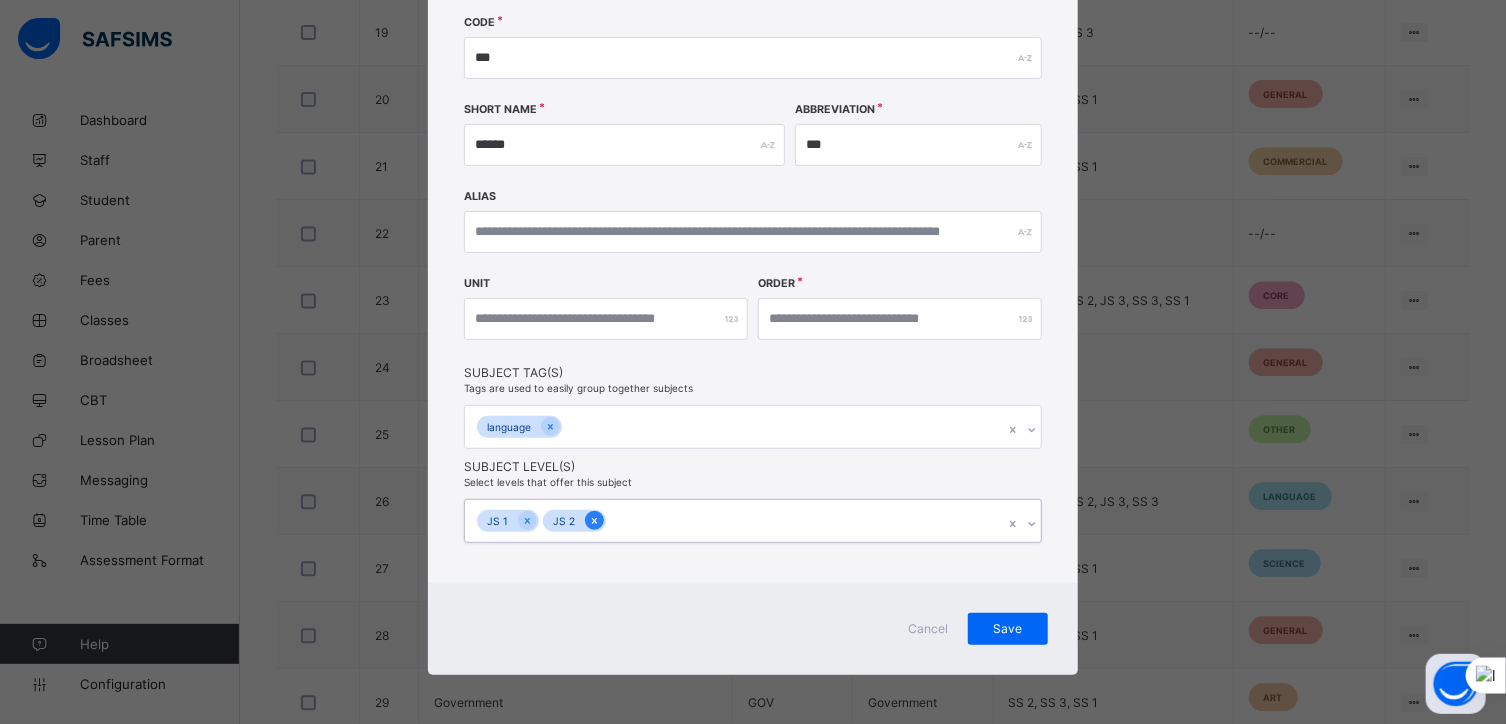 click 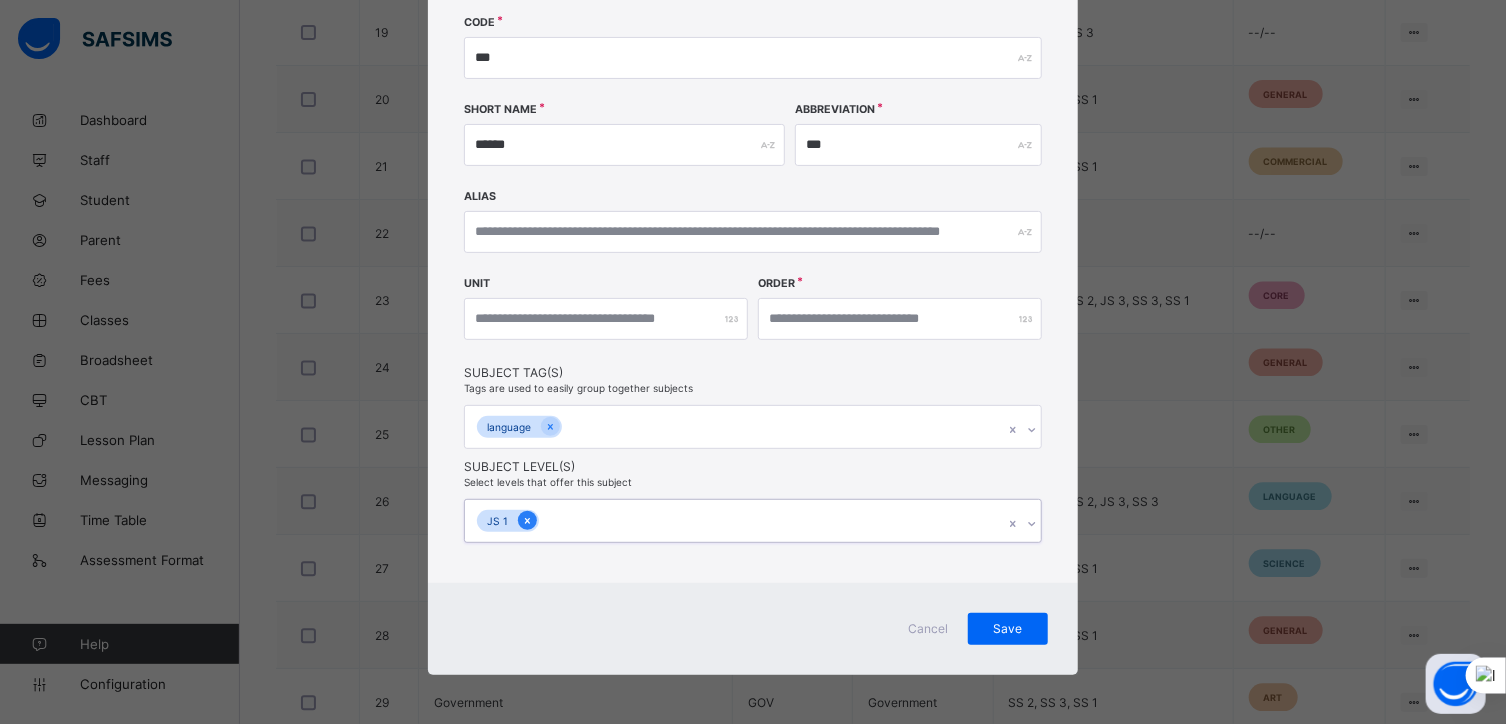click 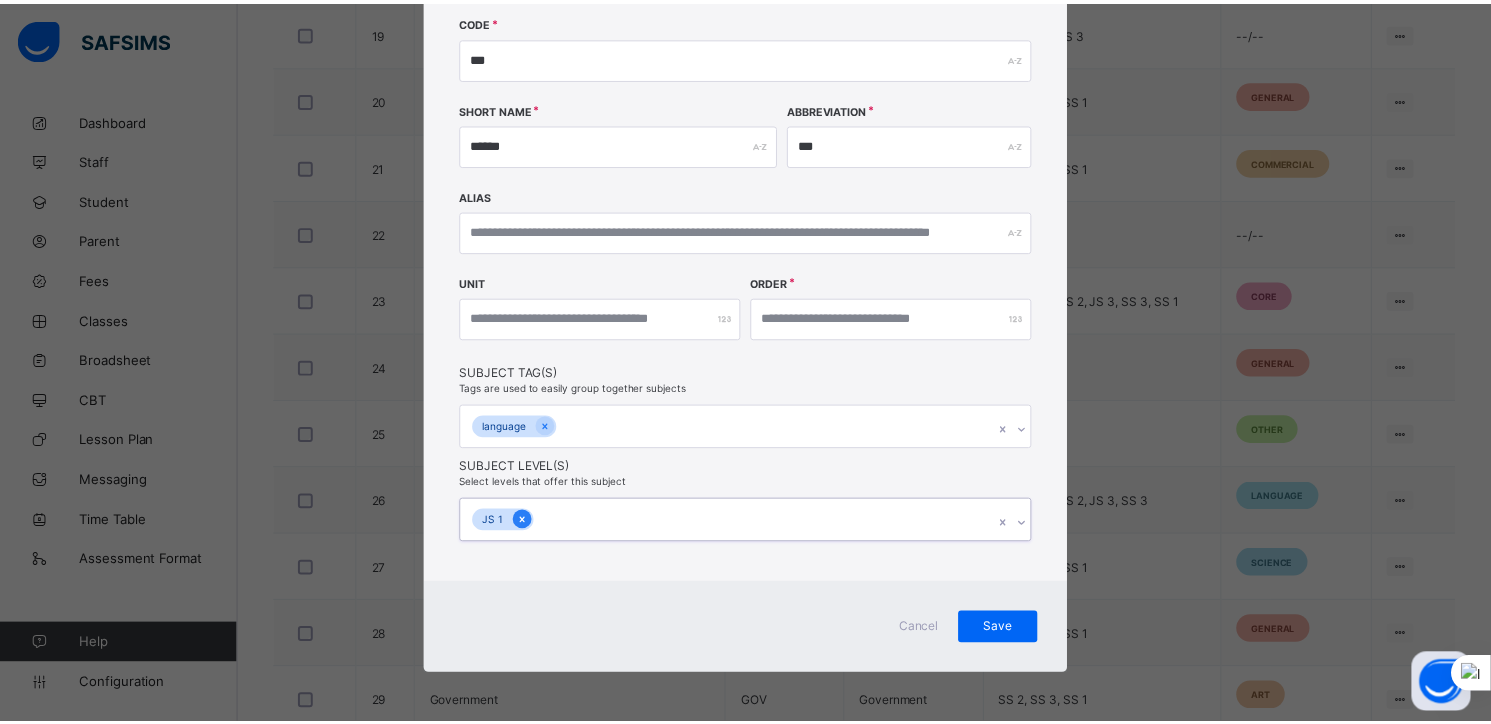 scroll, scrollTop: 216, scrollLeft: 0, axis: vertical 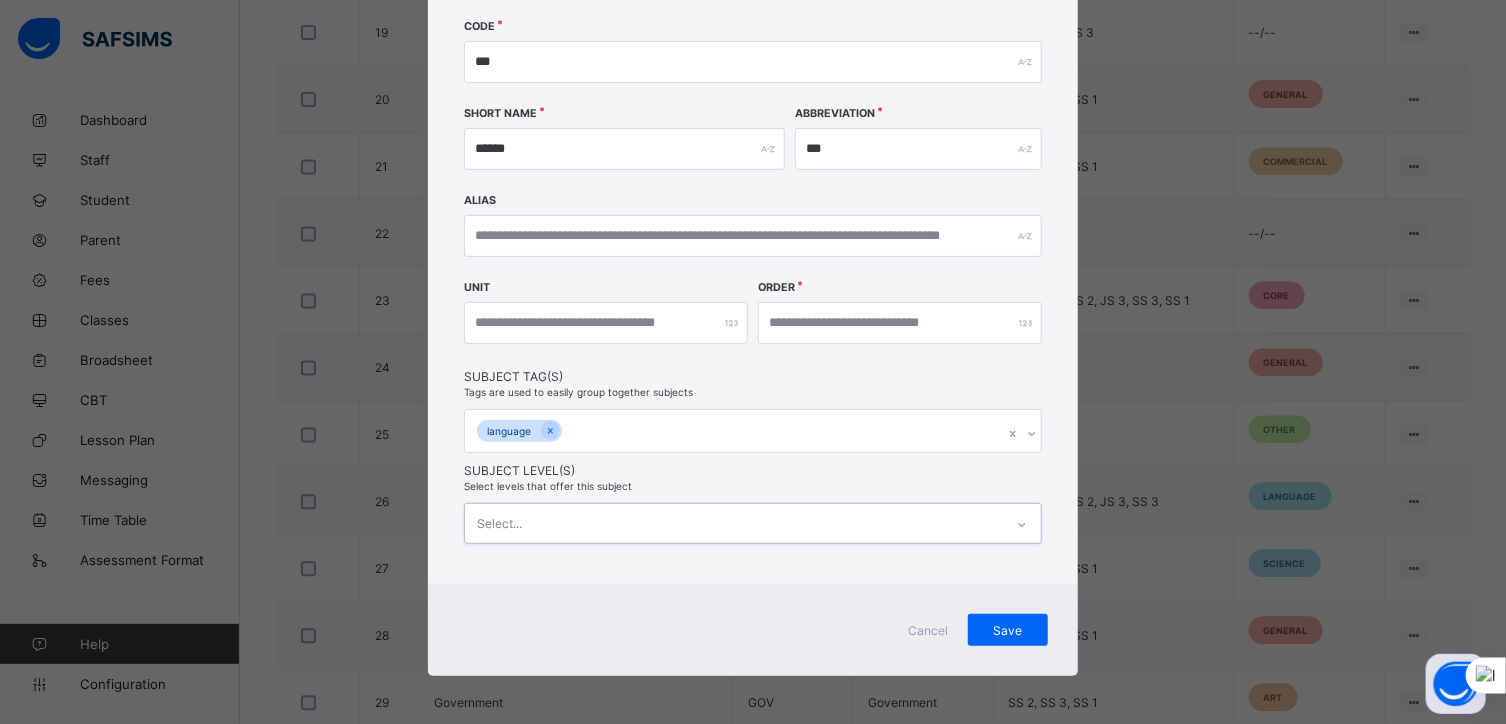 click on "Cancel" at bounding box center [928, 630] 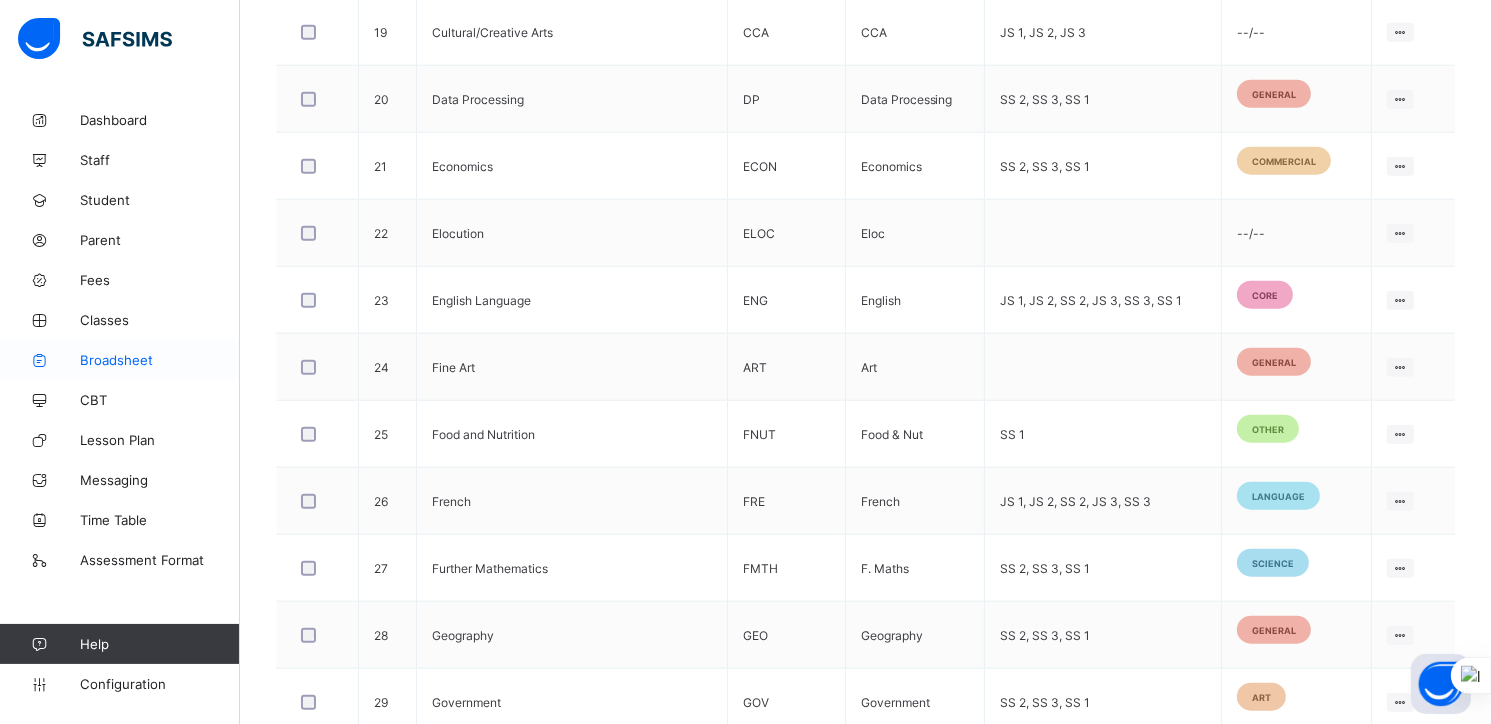 click on "Broadsheet" at bounding box center (160, 360) 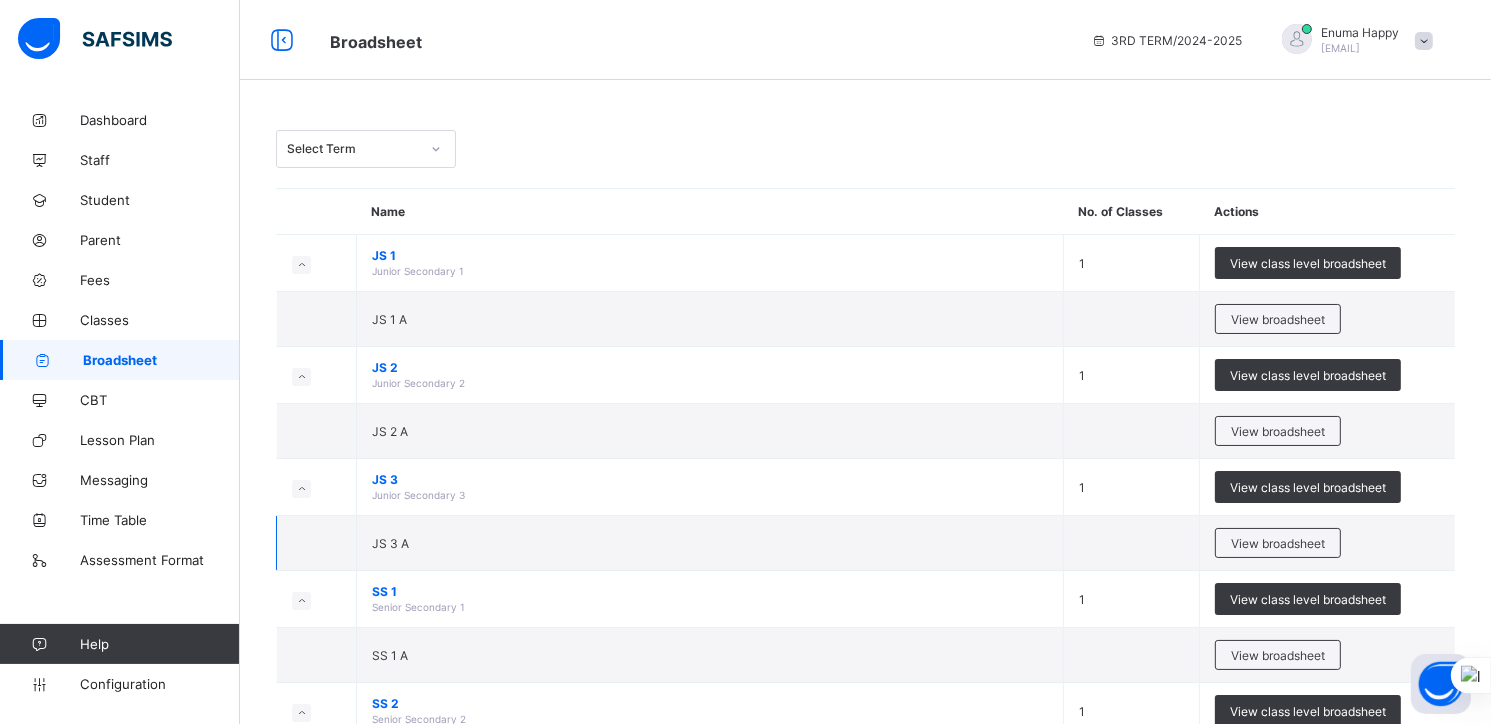 scroll, scrollTop: 230, scrollLeft: 0, axis: vertical 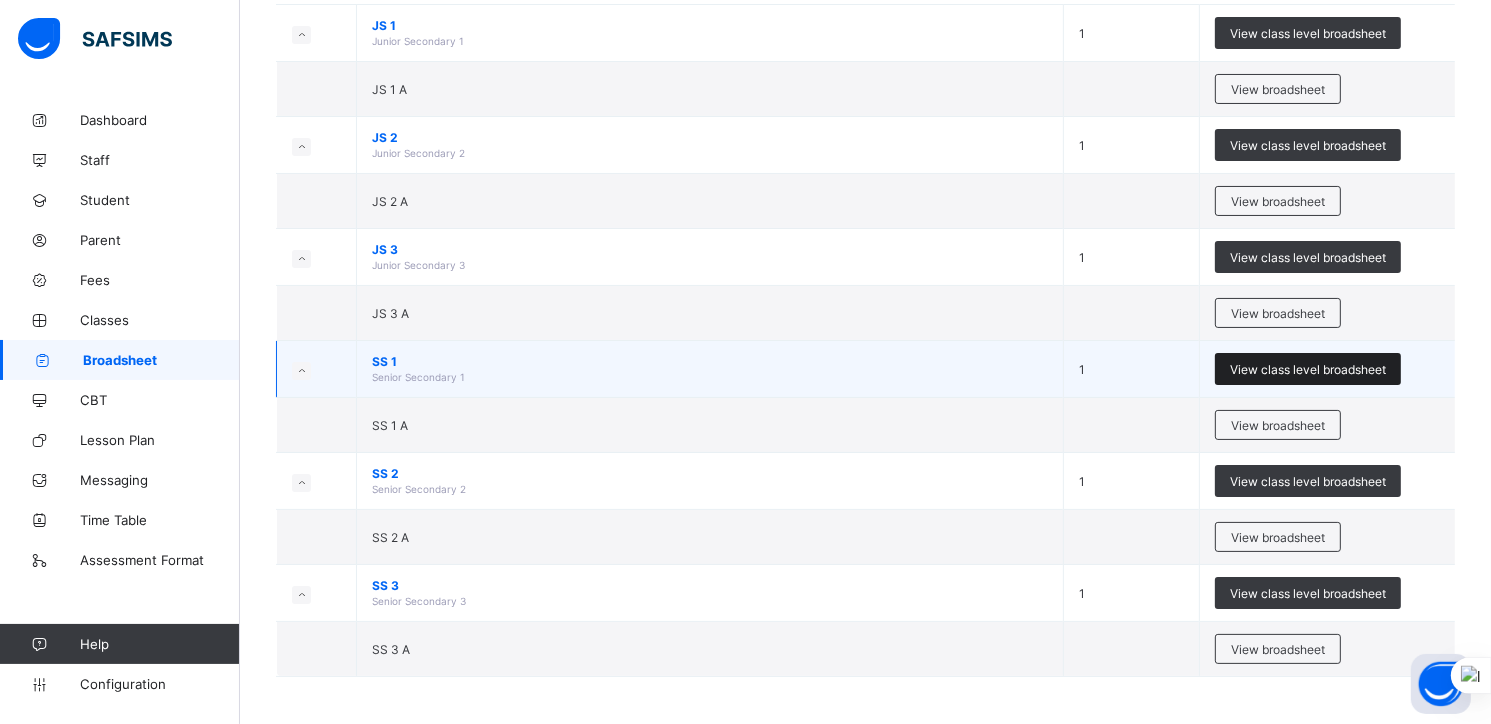 click on "View class level broadsheet" at bounding box center [1308, 369] 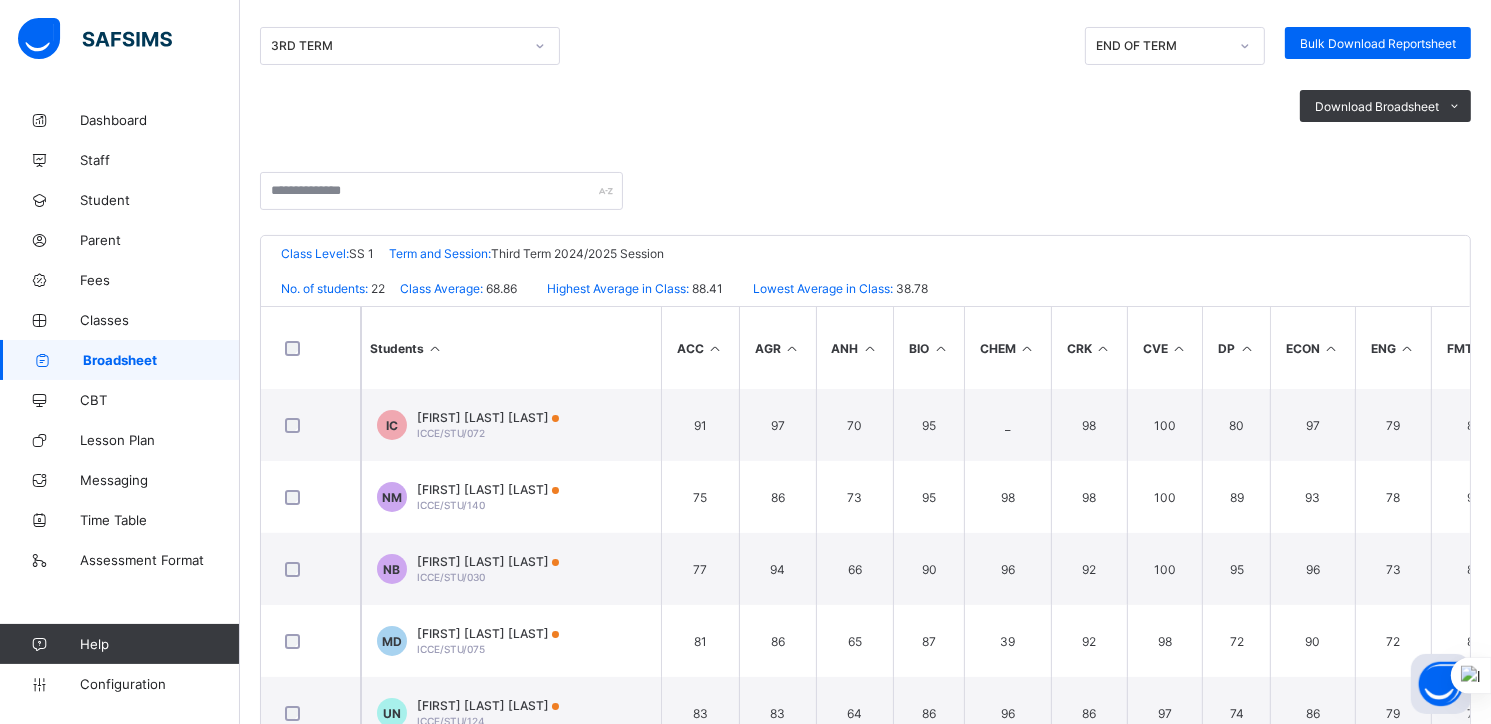 scroll, scrollTop: 270, scrollLeft: 0, axis: vertical 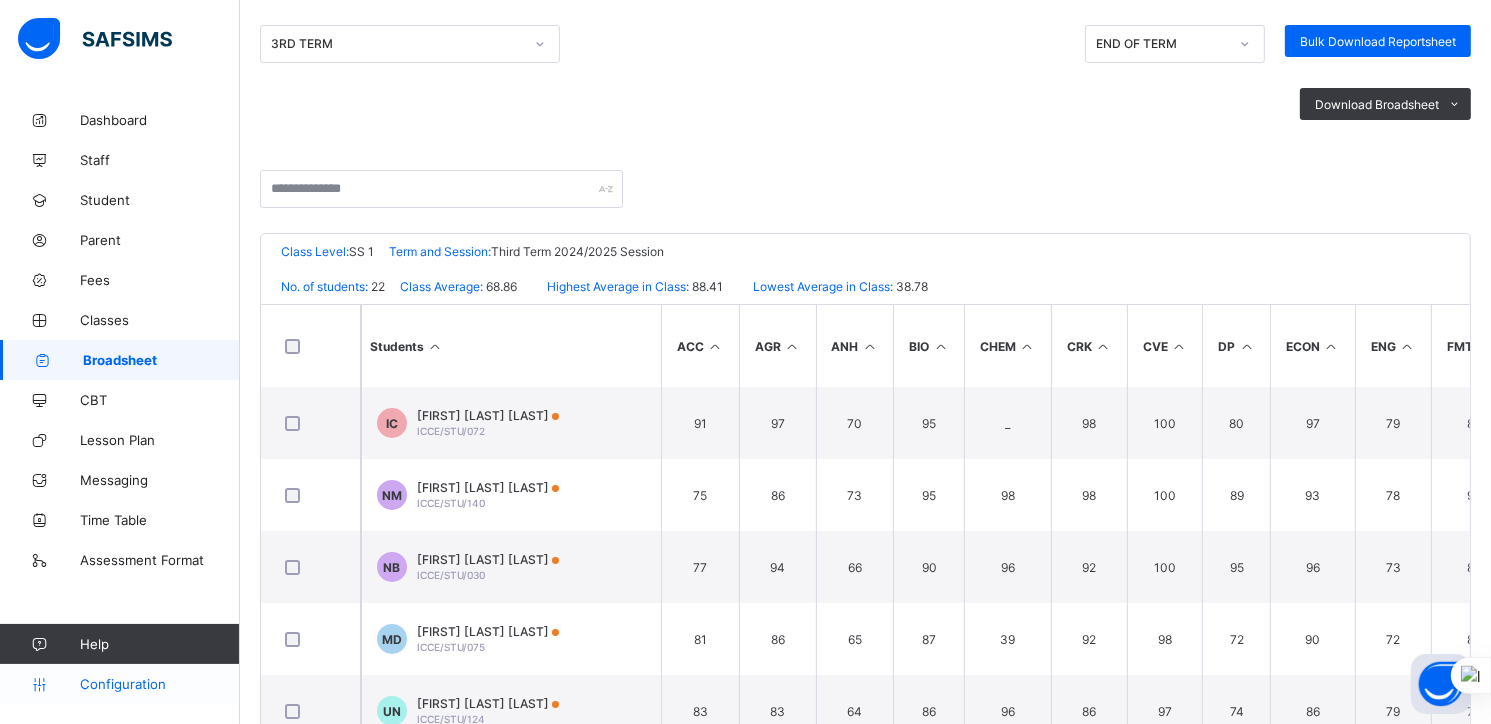 click on "Configuration" at bounding box center [159, 684] 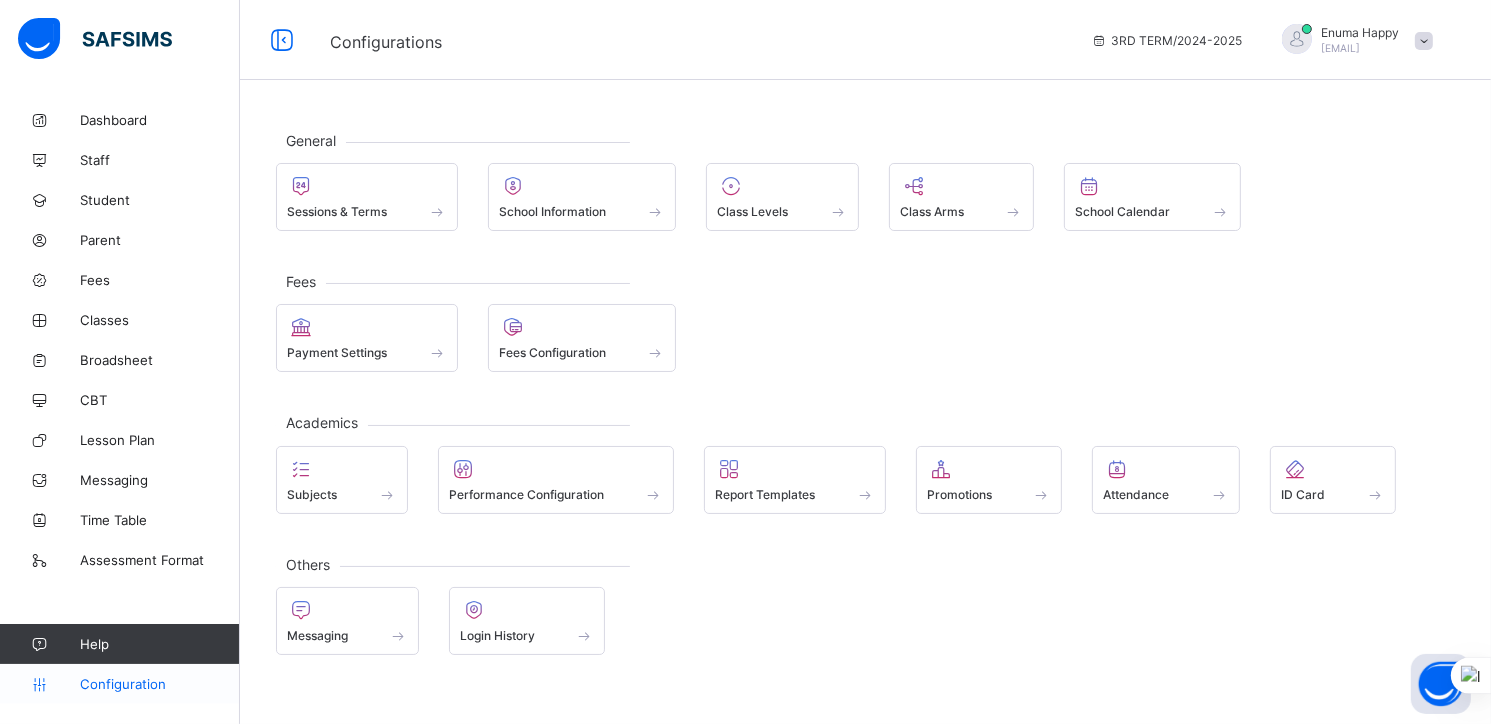 scroll, scrollTop: 0, scrollLeft: 0, axis: both 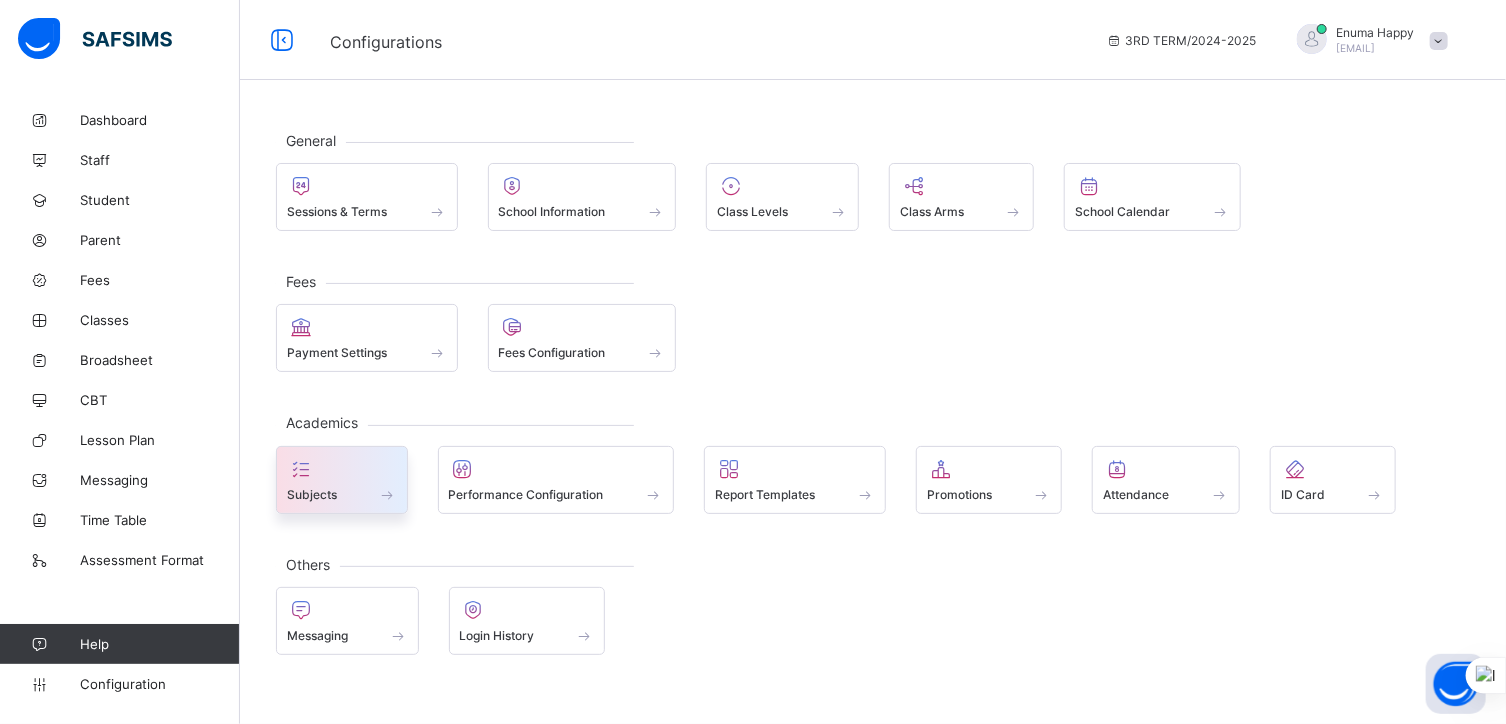 click at bounding box center [342, 469] 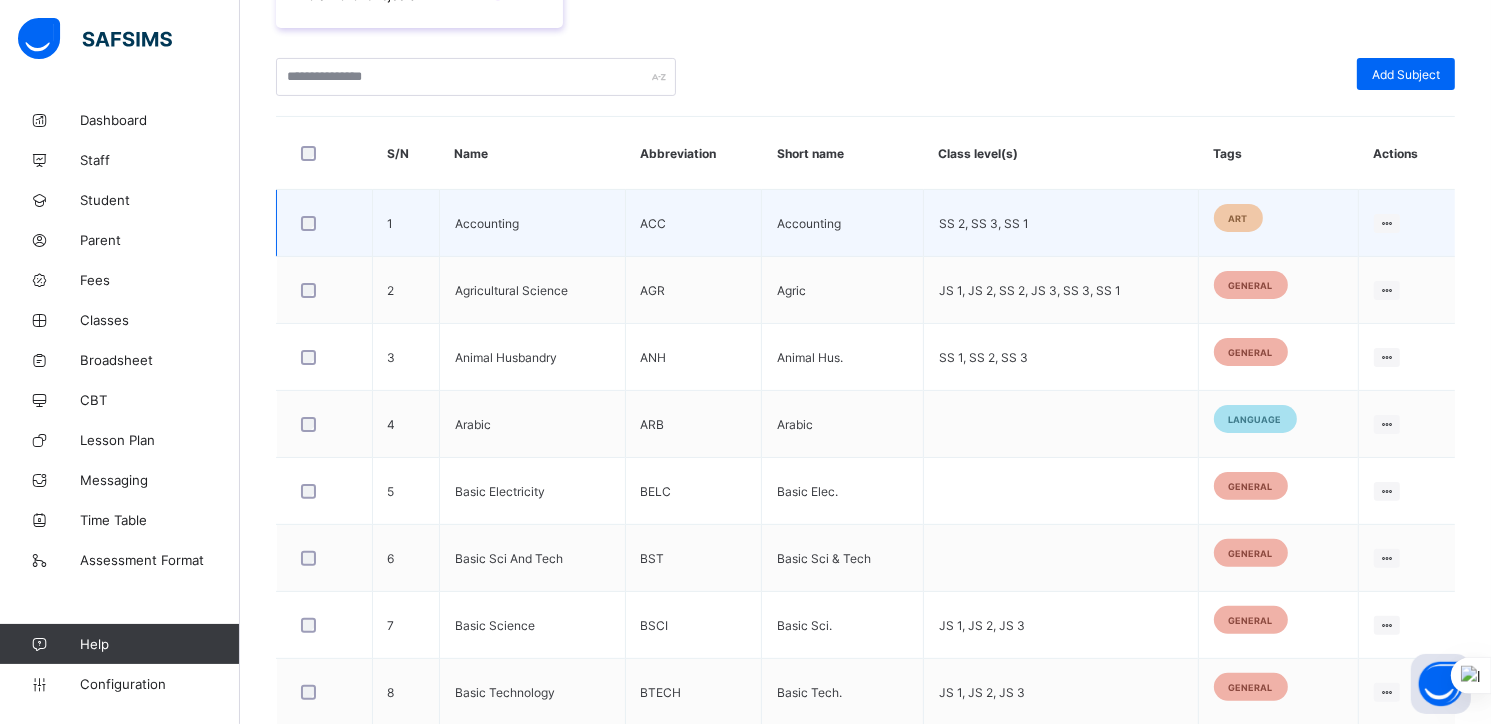 scroll, scrollTop: 666, scrollLeft: 0, axis: vertical 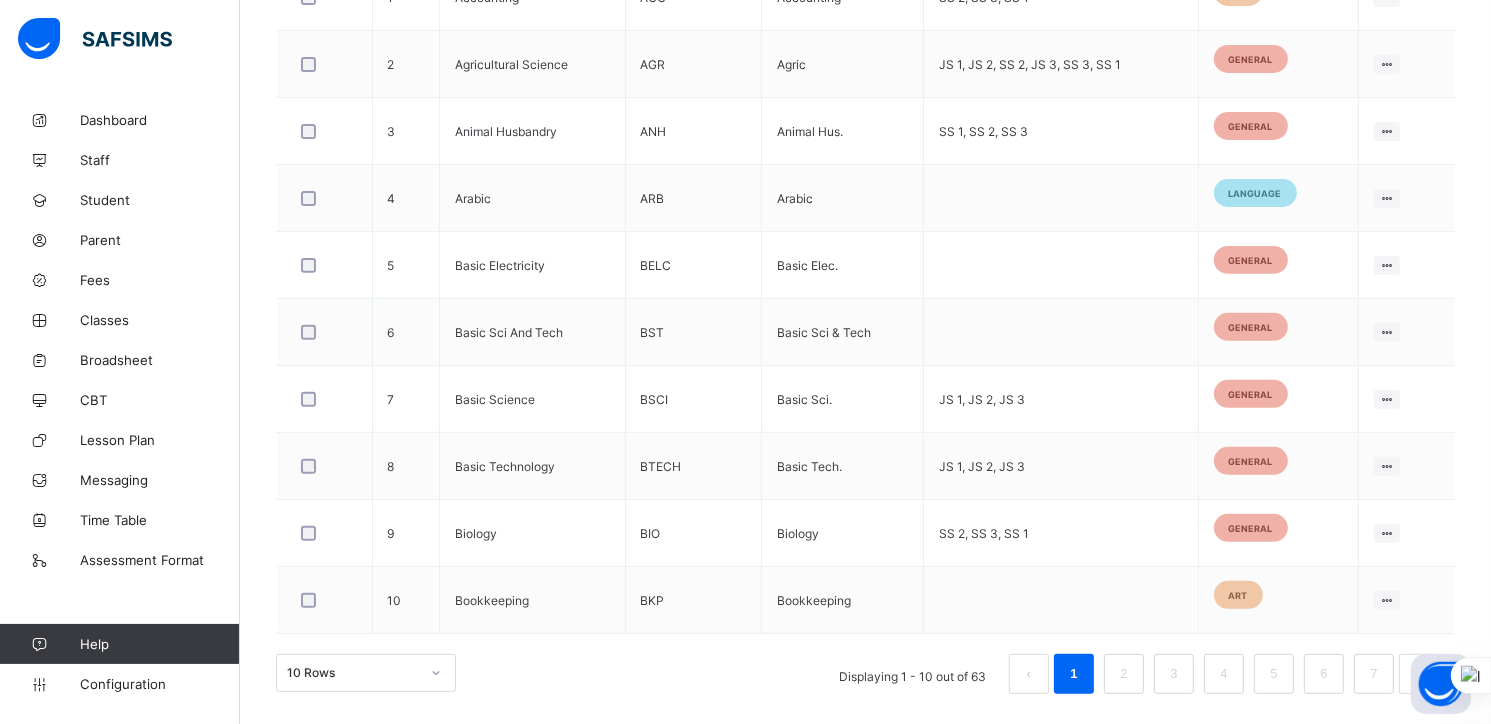 click on "10 Rows" at bounding box center (366, 673) 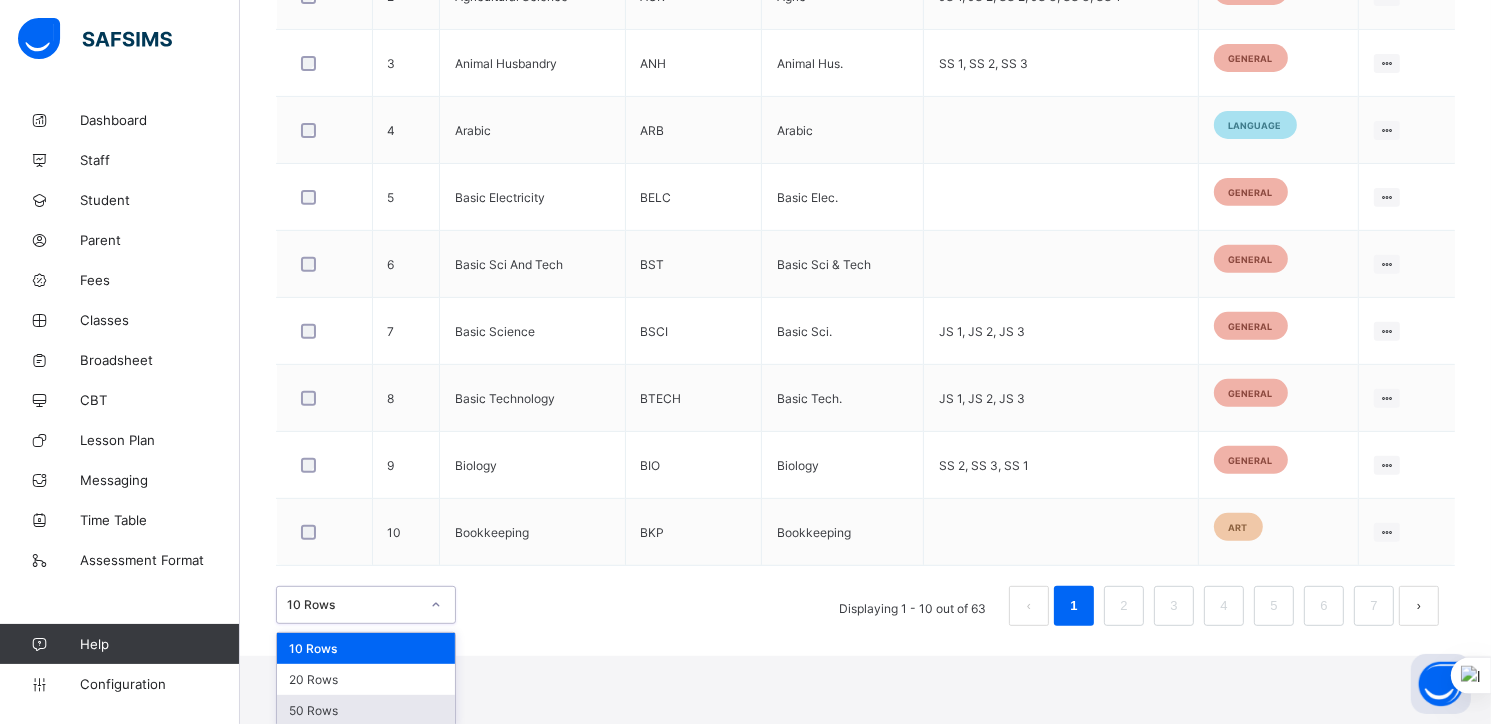 click on "50 Rows" at bounding box center (366, 710) 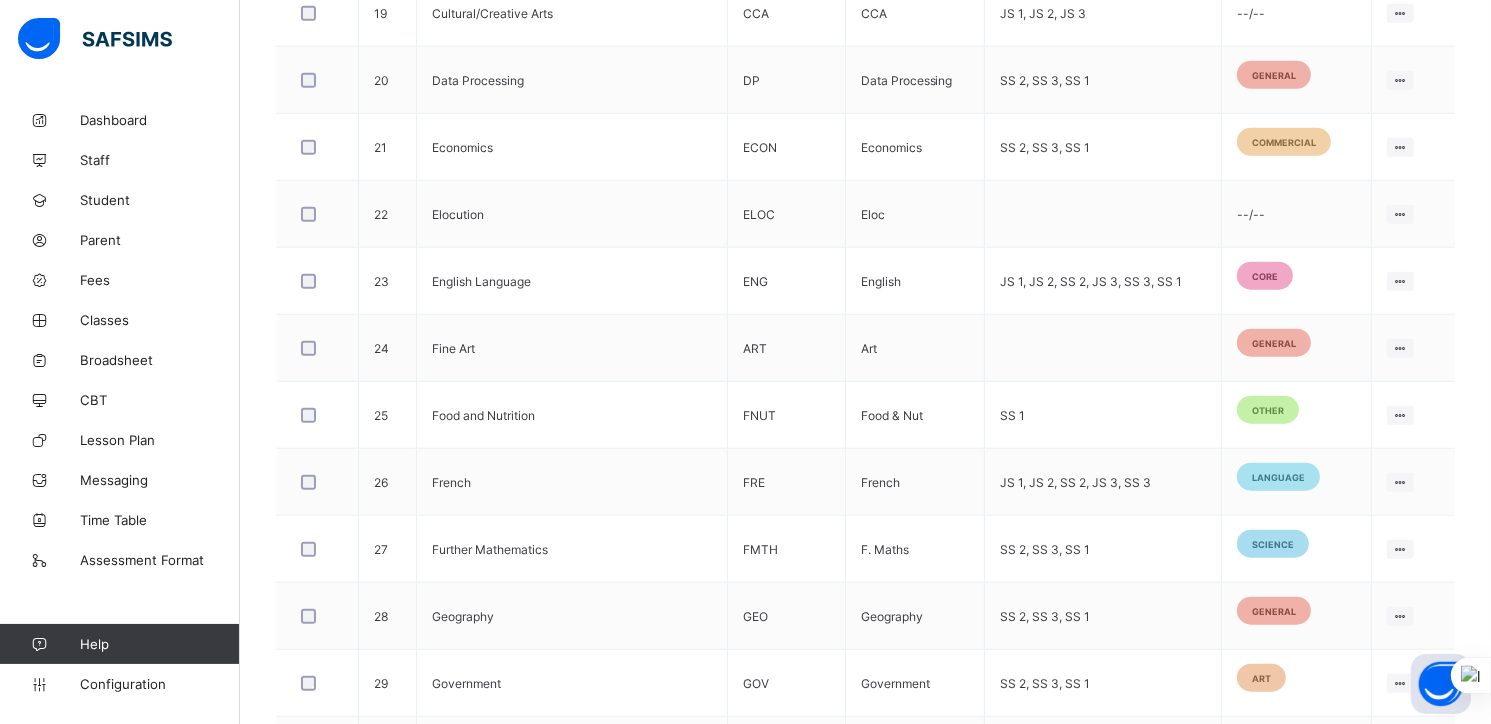 scroll, scrollTop: 1860, scrollLeft: 0, axis: vertical 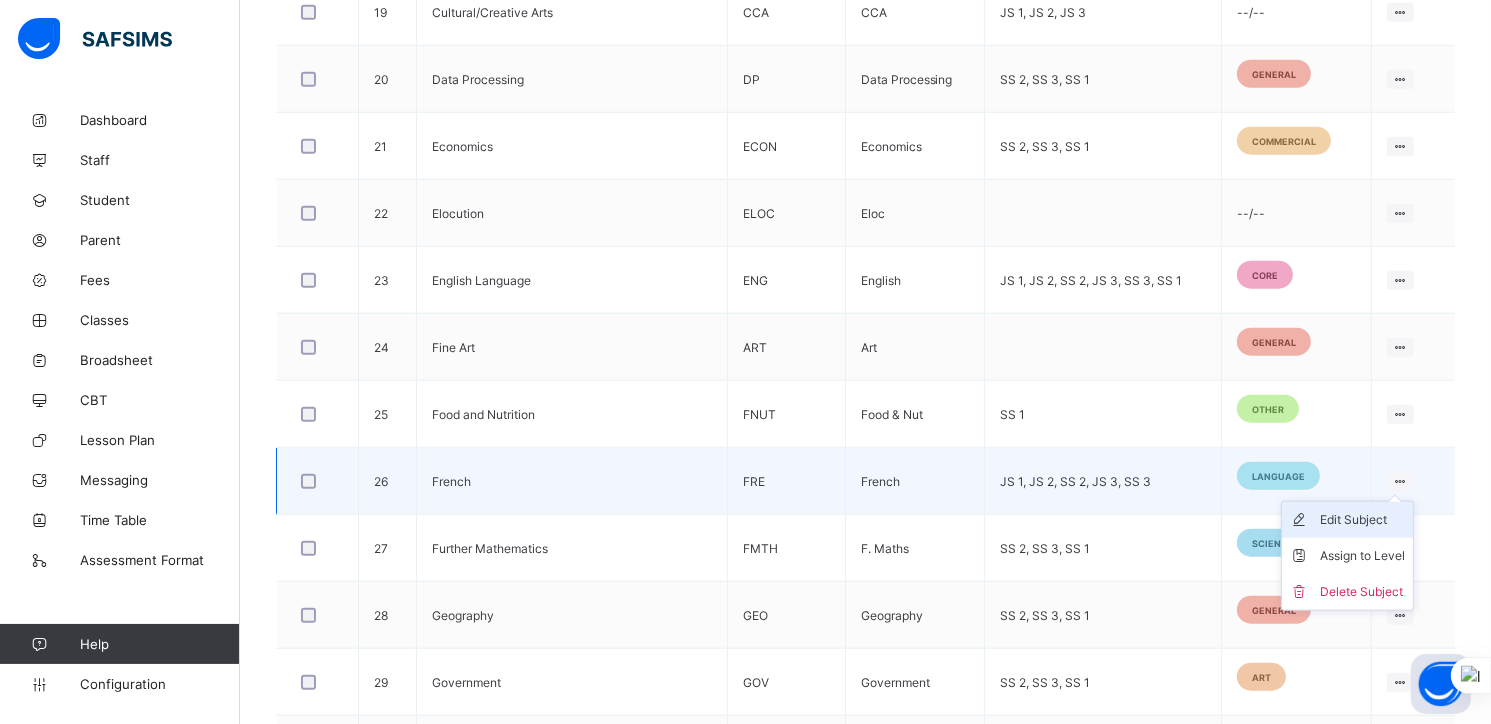 click on "Edit Subject" at bounding box center [1362, 520] 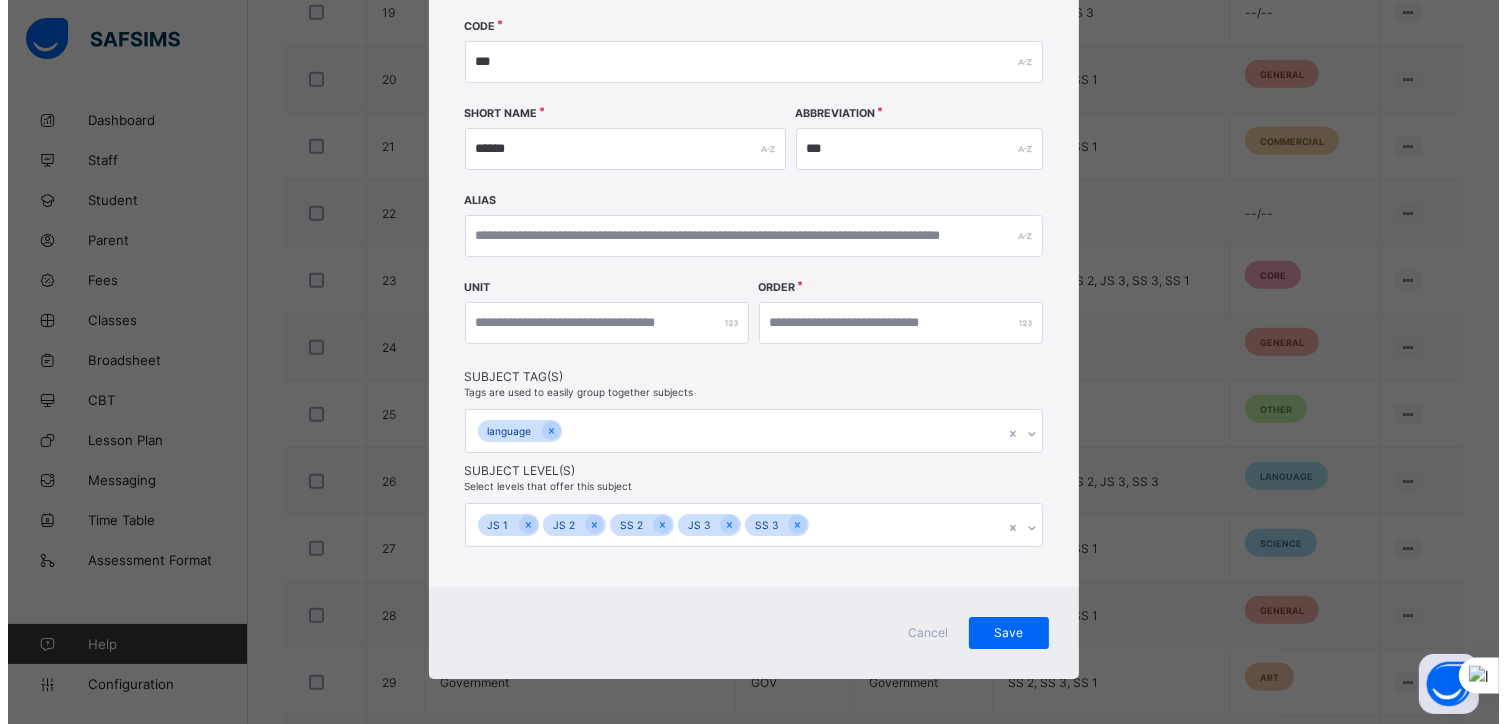 scroll, scrollTop: 220, scrollLeft: 0, axis: vertical 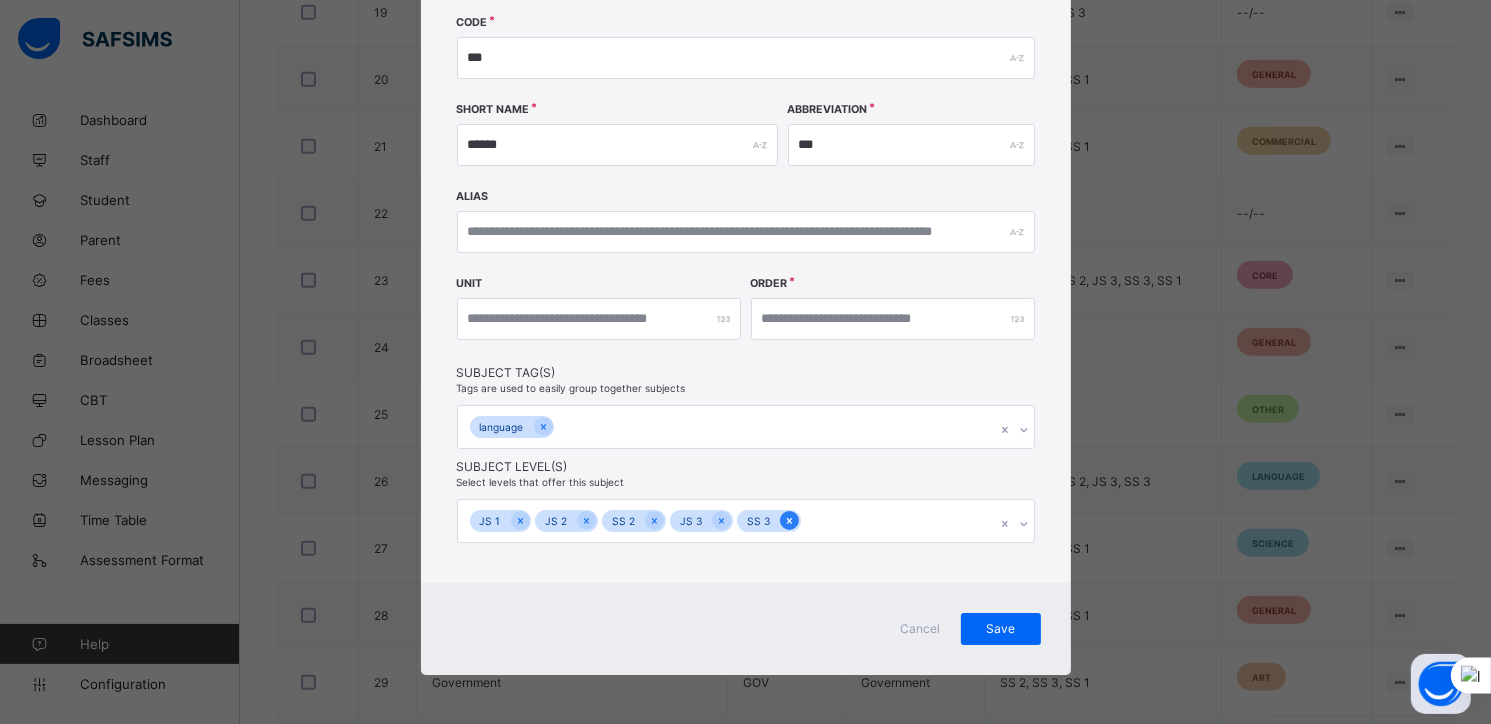 click 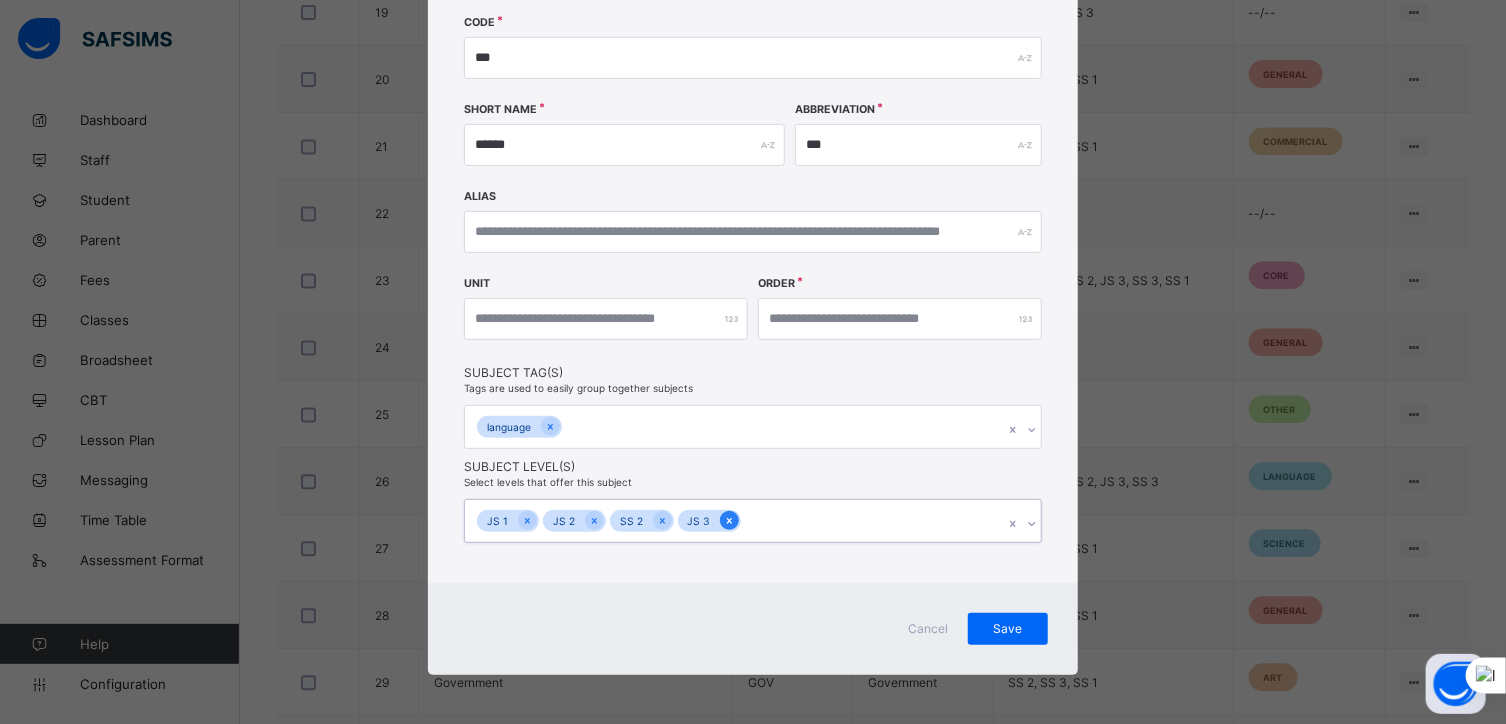 click 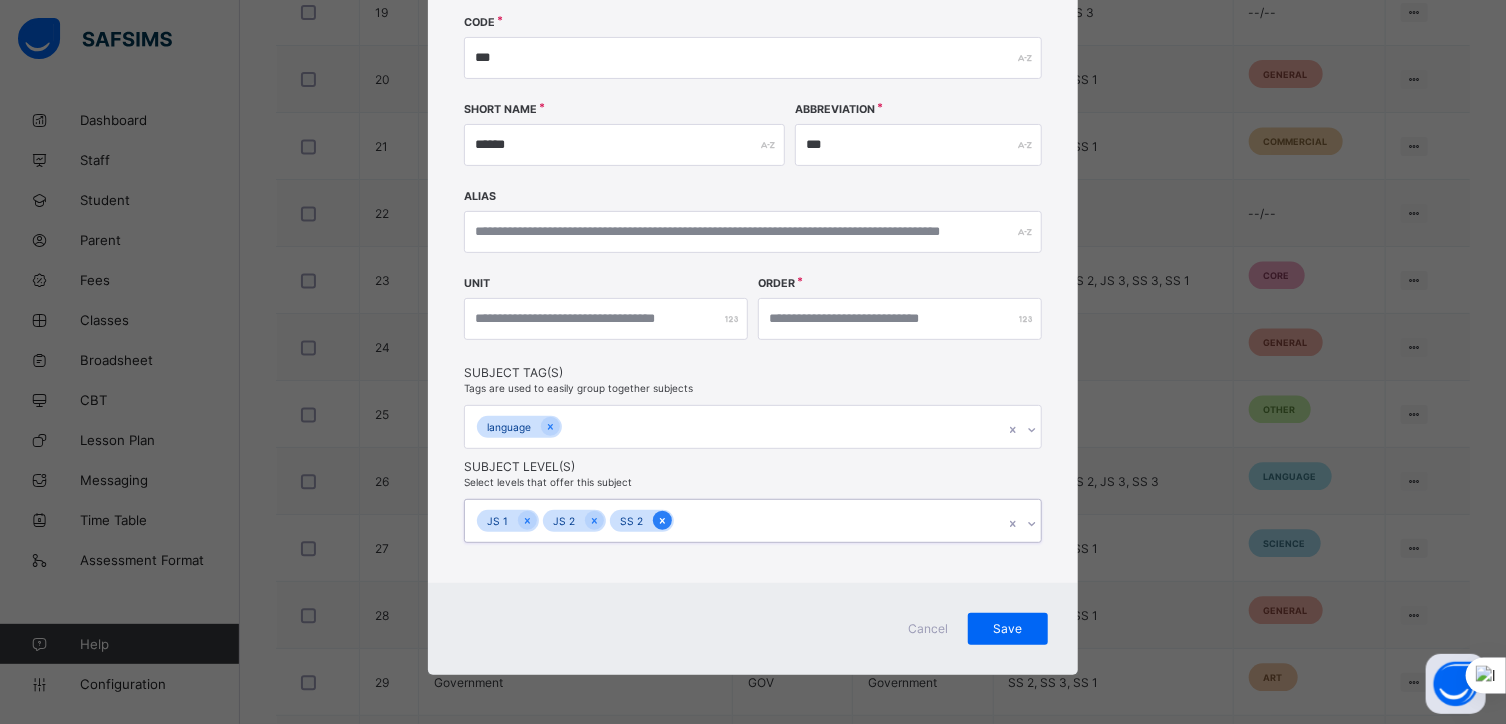 click 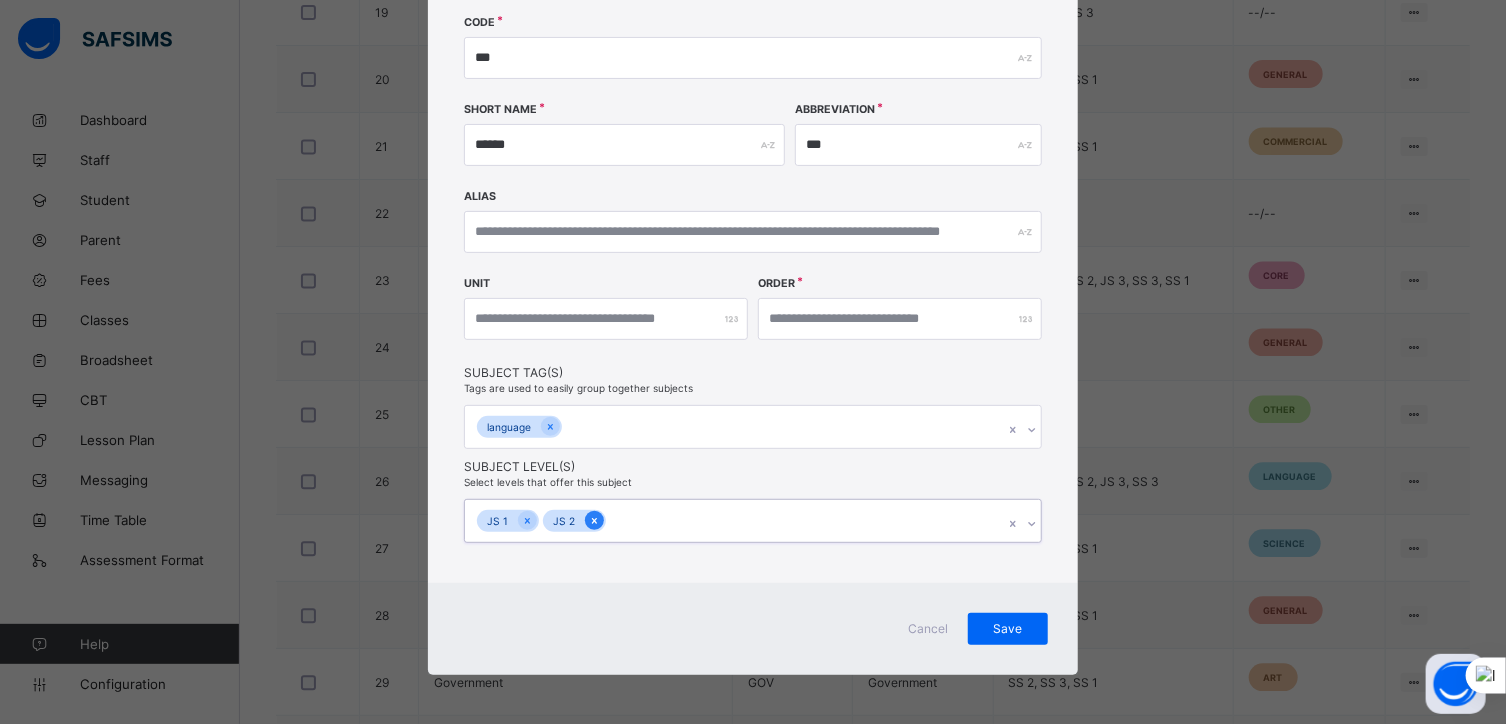 click 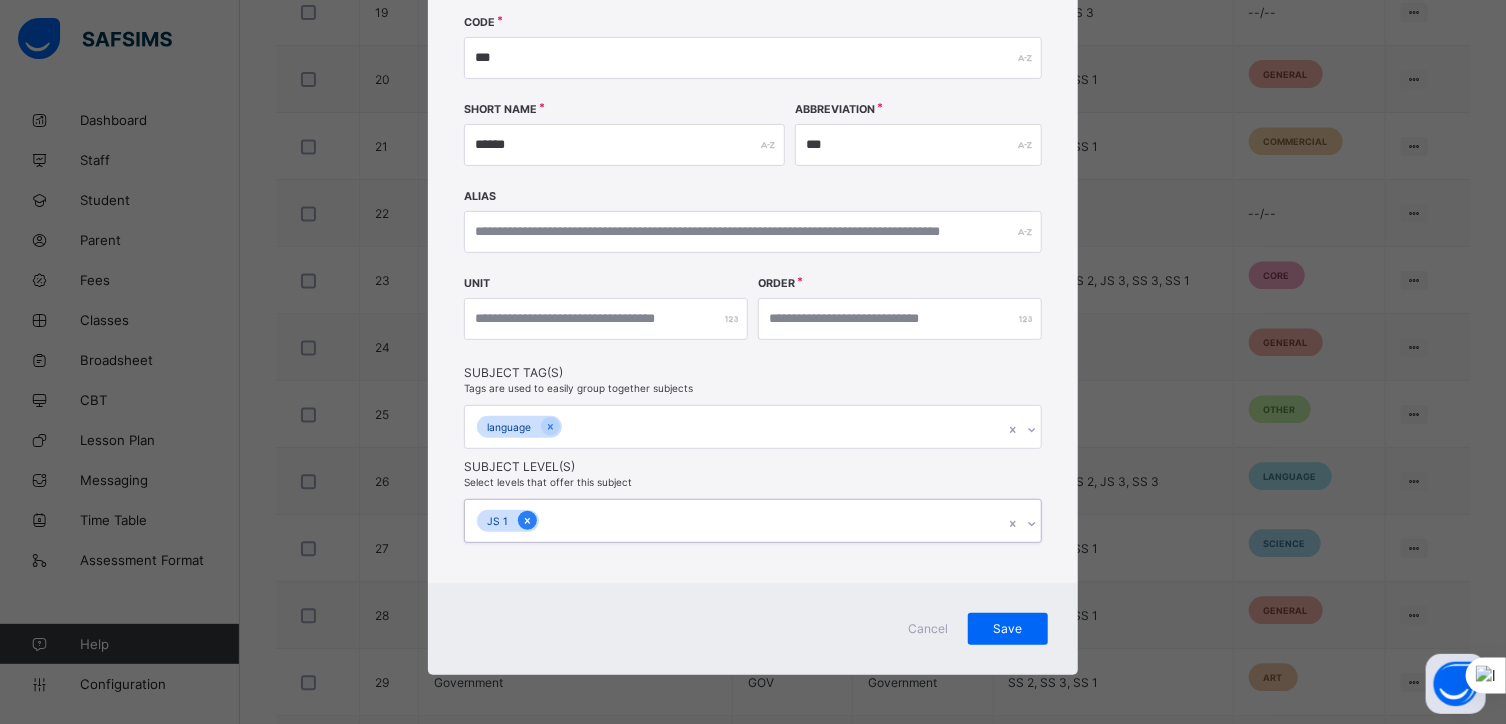 click 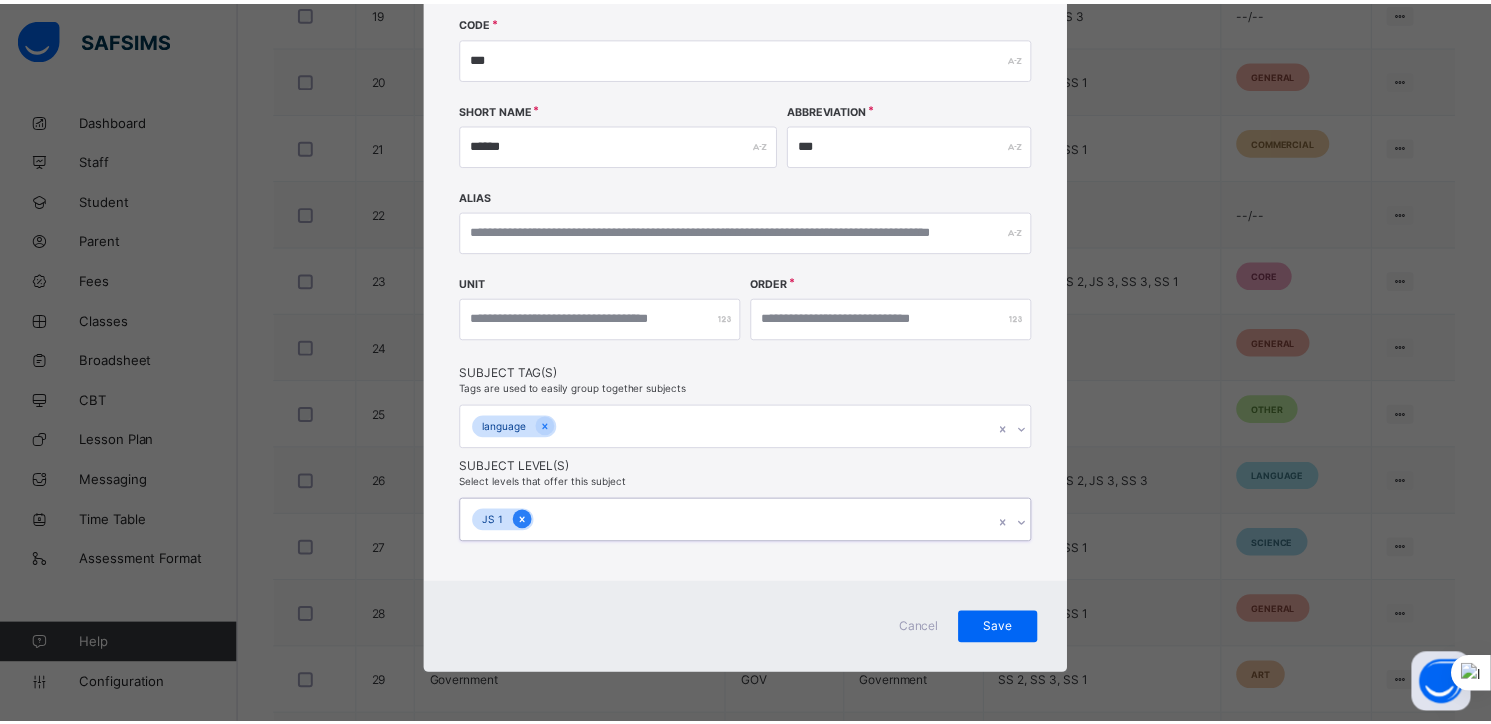 scroll, scrollTop: 216, scrollLeft: 0, axis: vertical 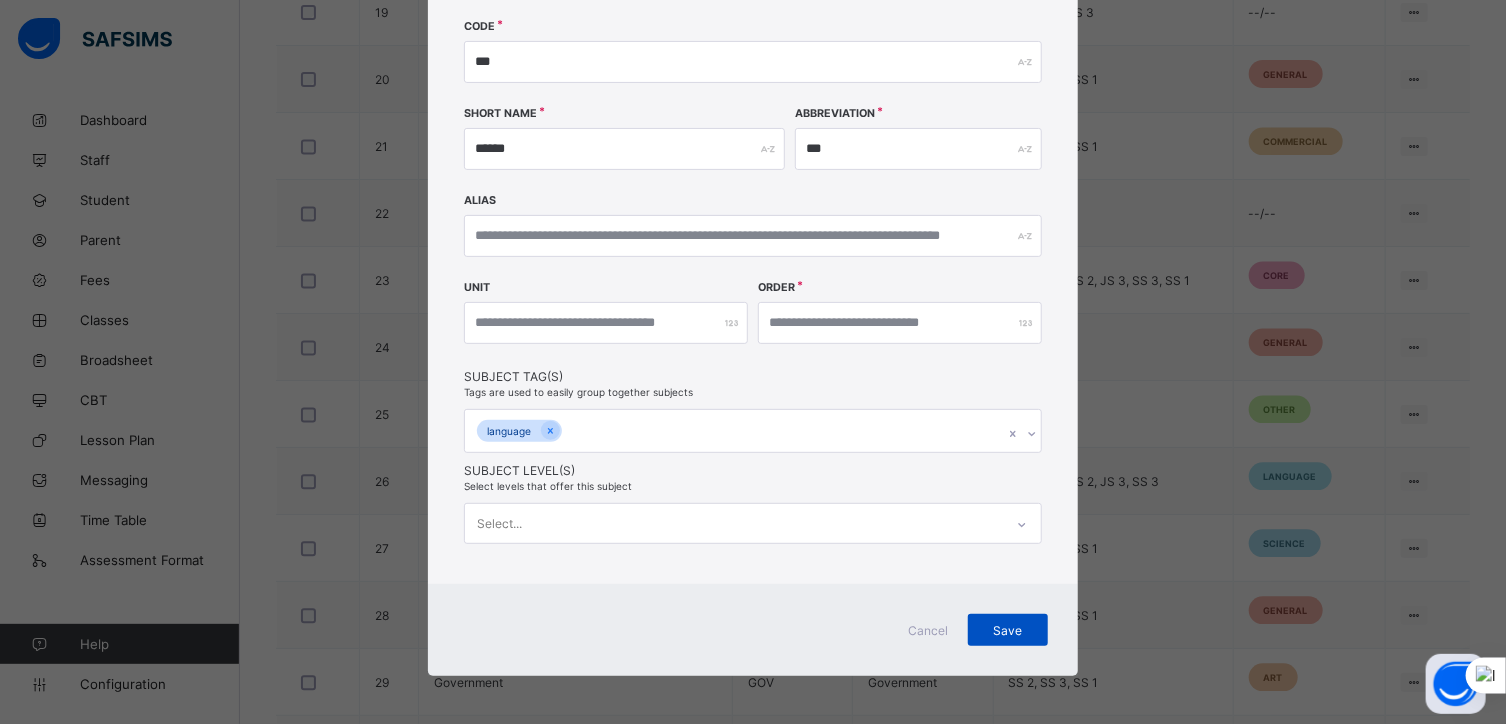click on "Save" at bounding box center [1008, 630] 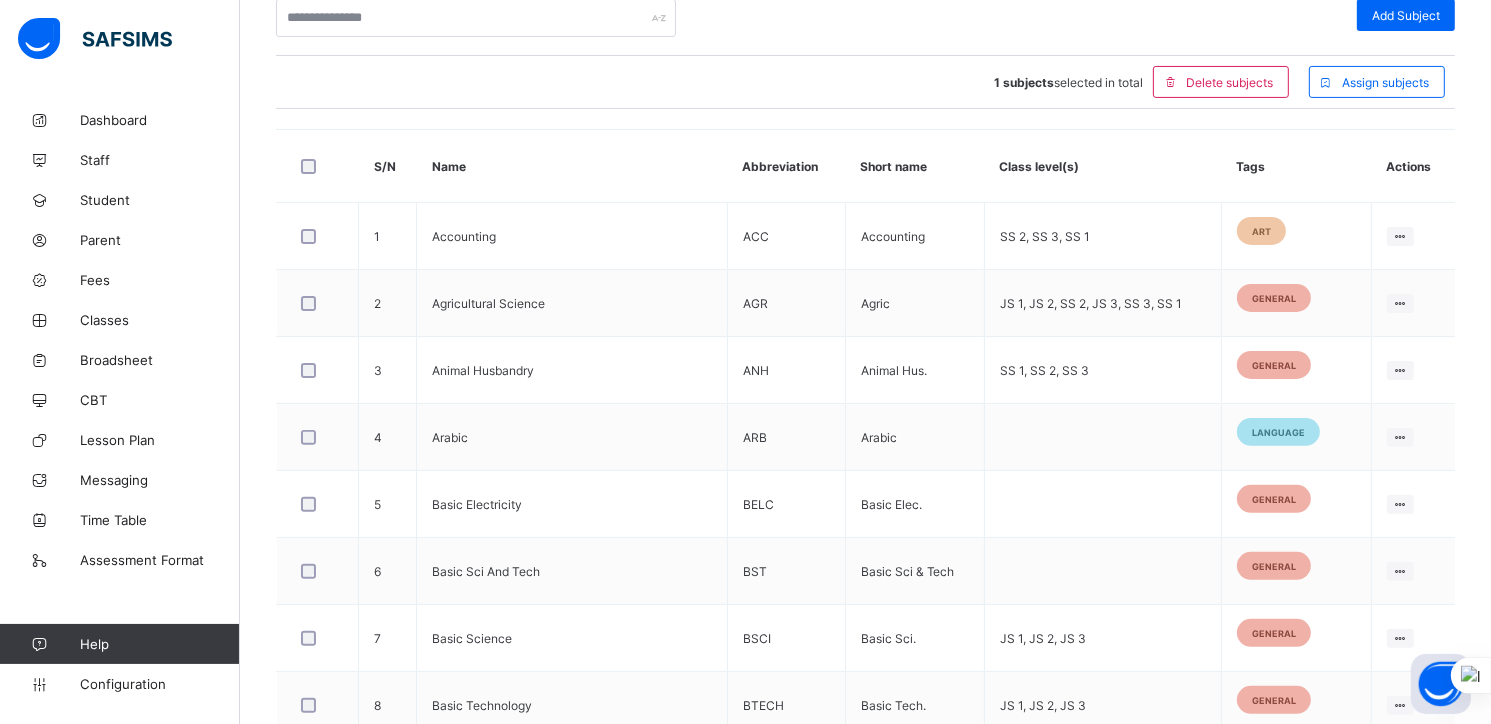 scroll, scrollTop: 500, scrollLeft: 0, axis: vertical 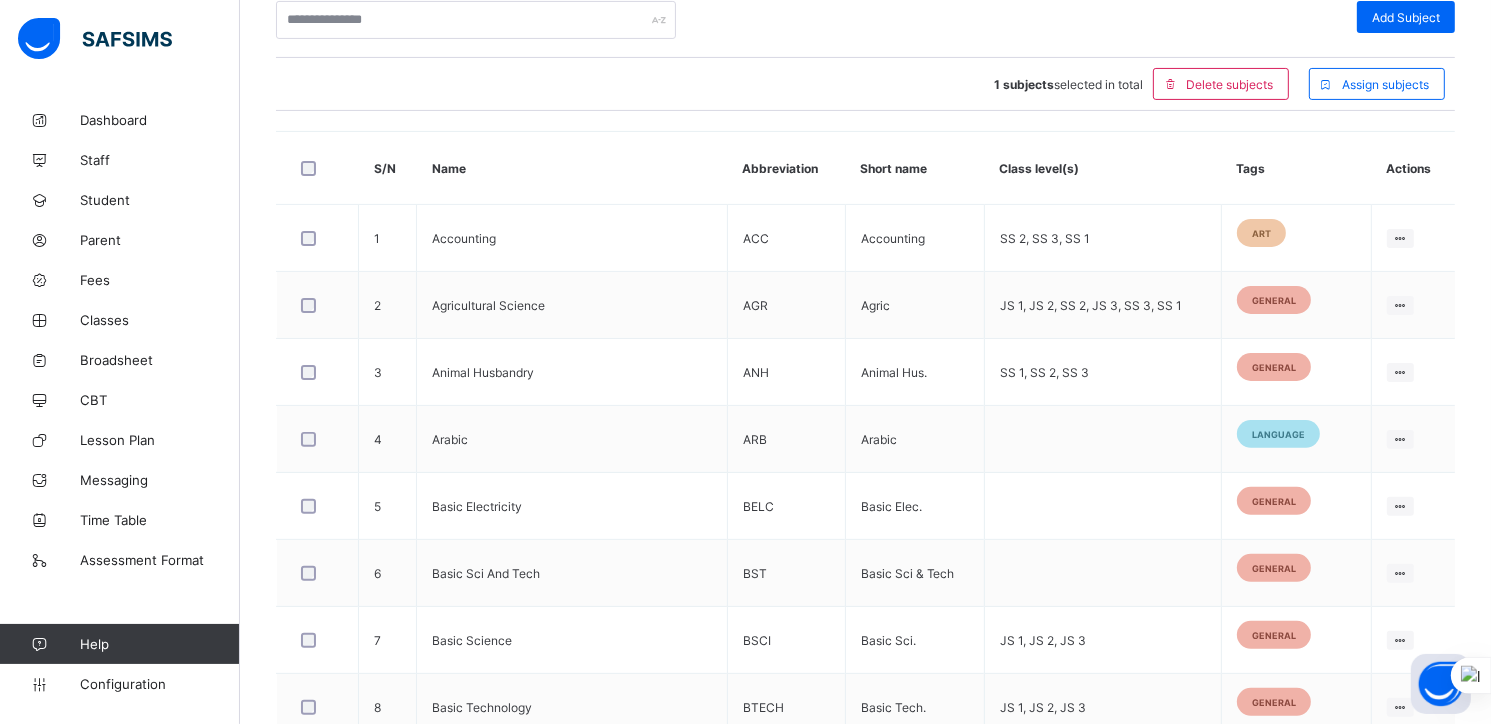 click on "JS 1, JS 2, JS 3" at bounding box center [1102, 640] 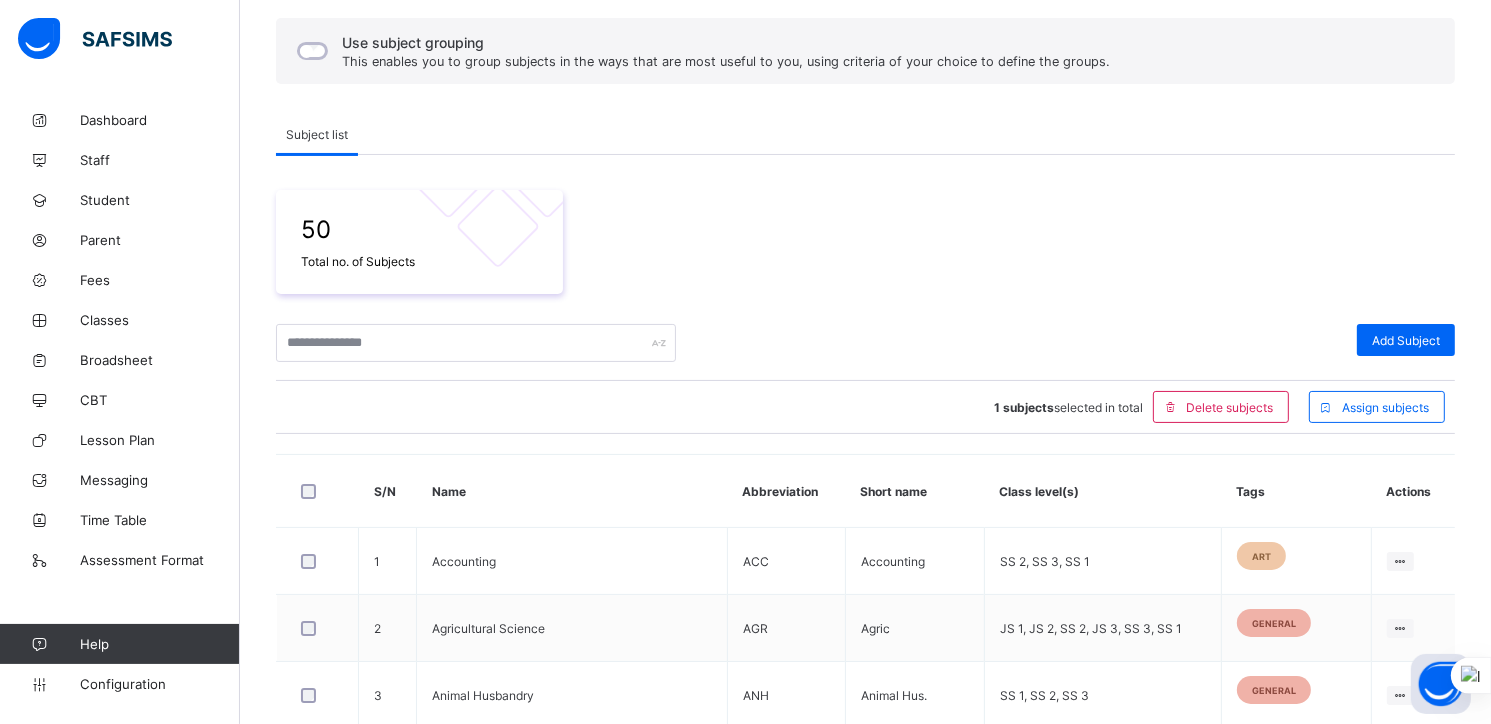 scroll, scrollTop: 176, scrollLeft: 0, axis: vertical 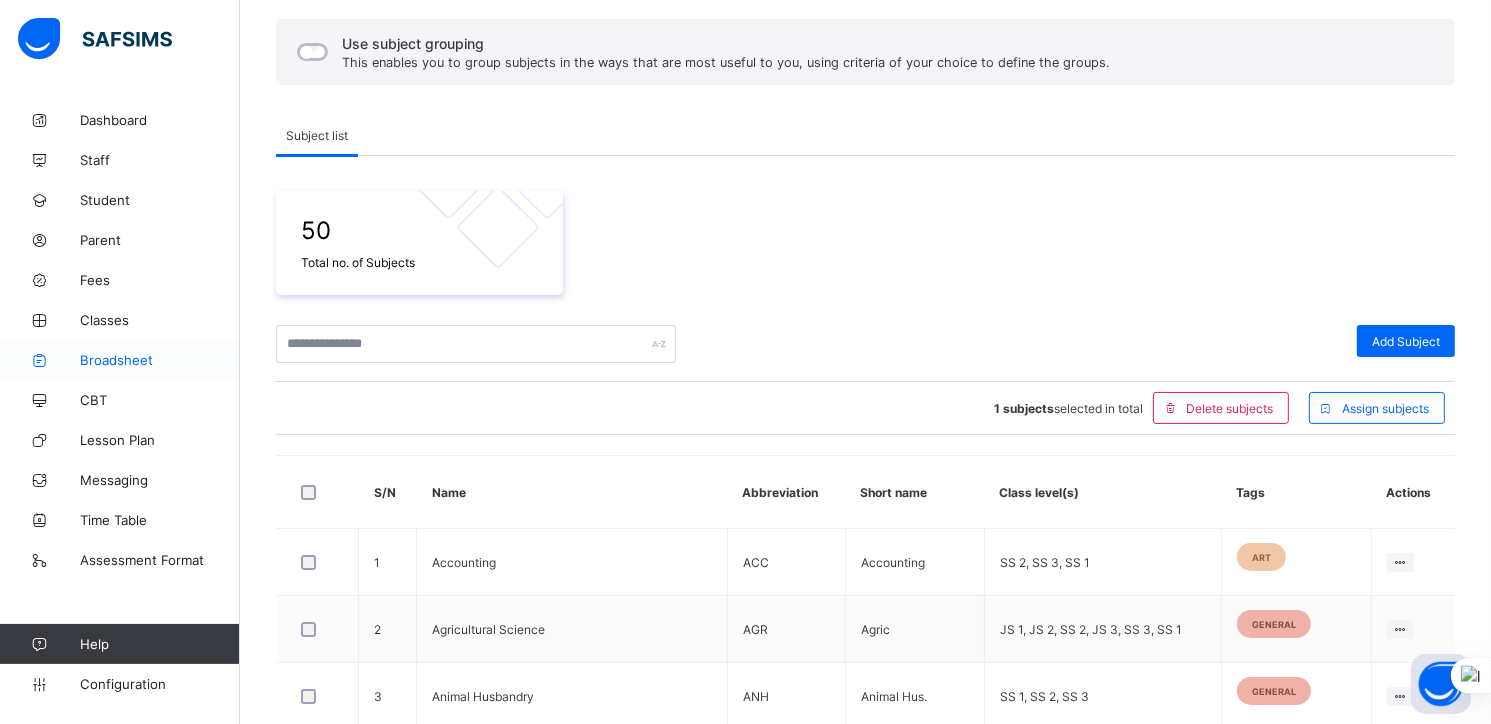 click on "Broadsheet" at bounding box center (160, 360) 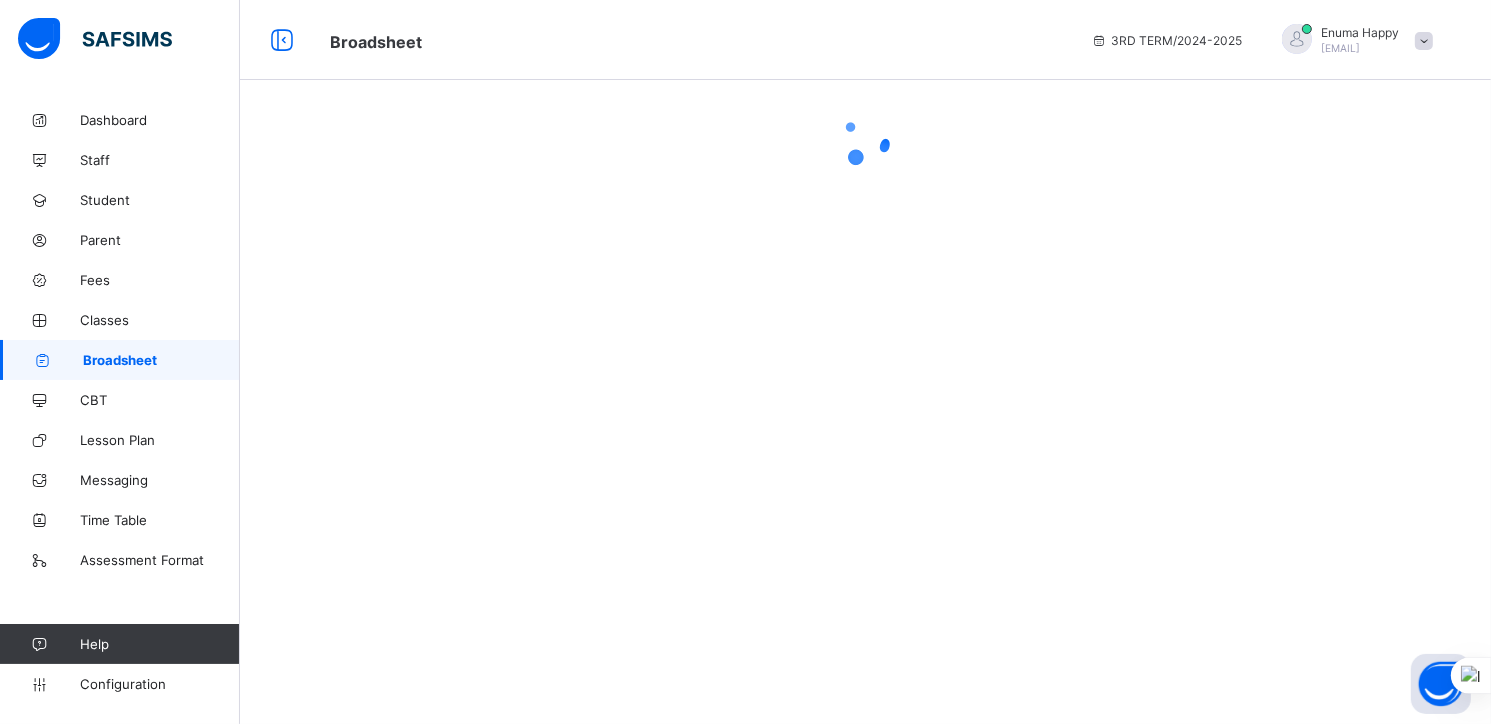 scroll, scrollTop: 0, scrollLeft: 0, axis: both 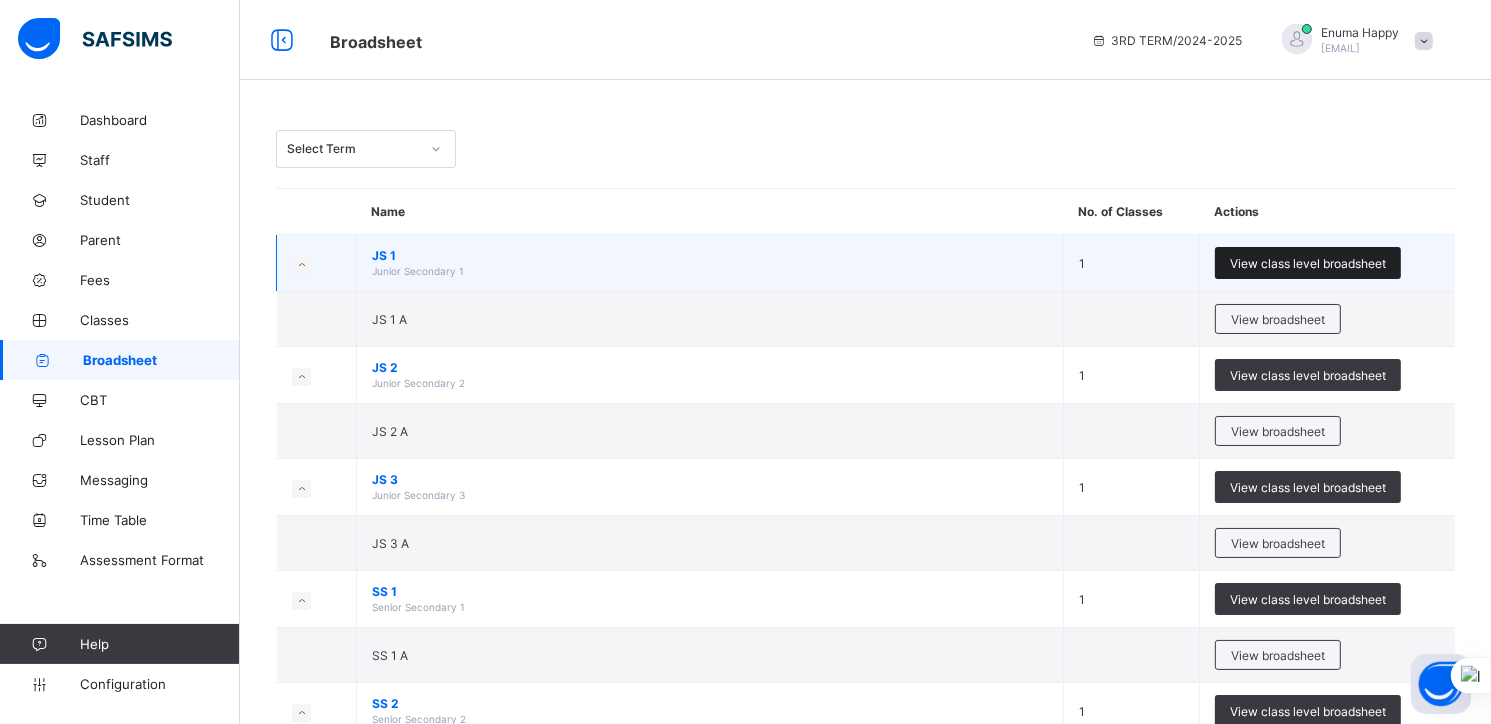 click on "View class level broadsheet" at bounding box center (1308, 263) 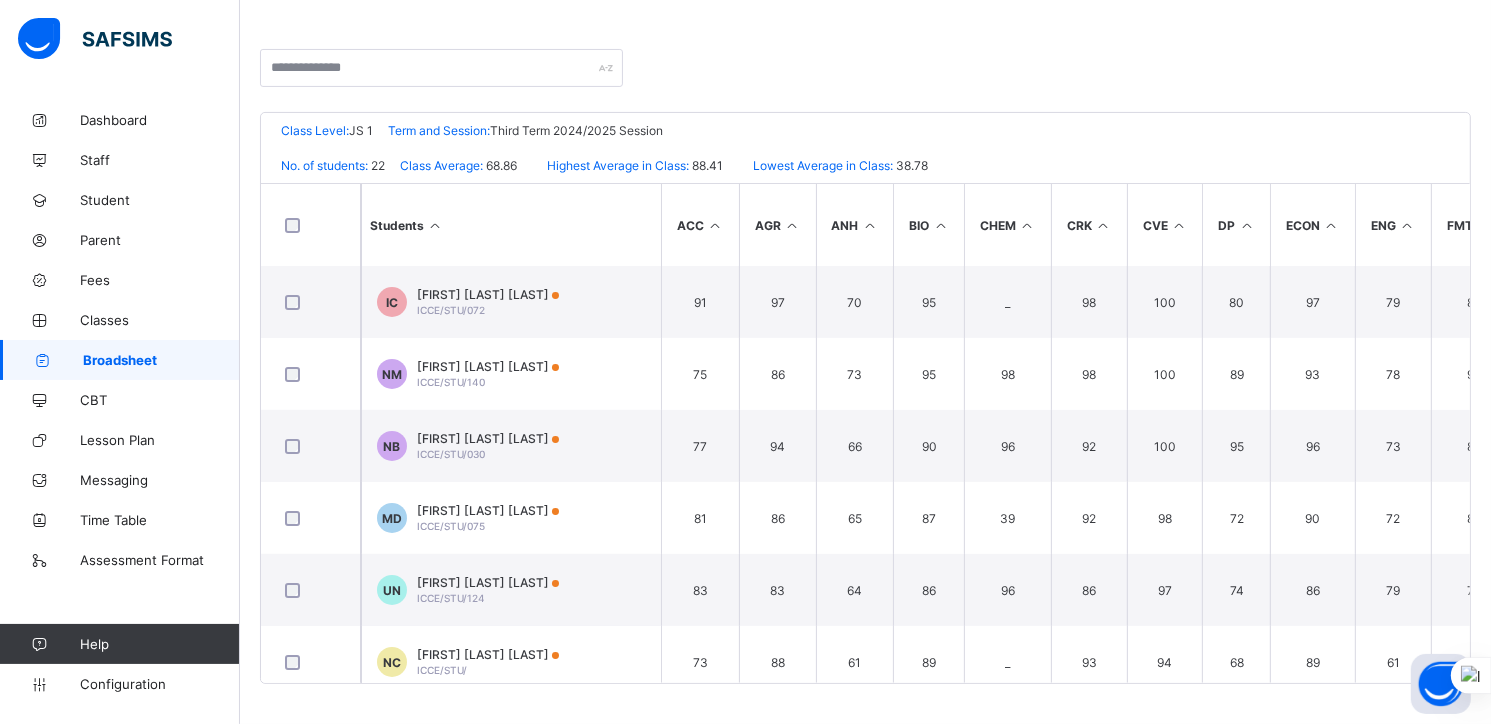 scroll, scrollTop: 0, scrollLeft: 0, axis: both 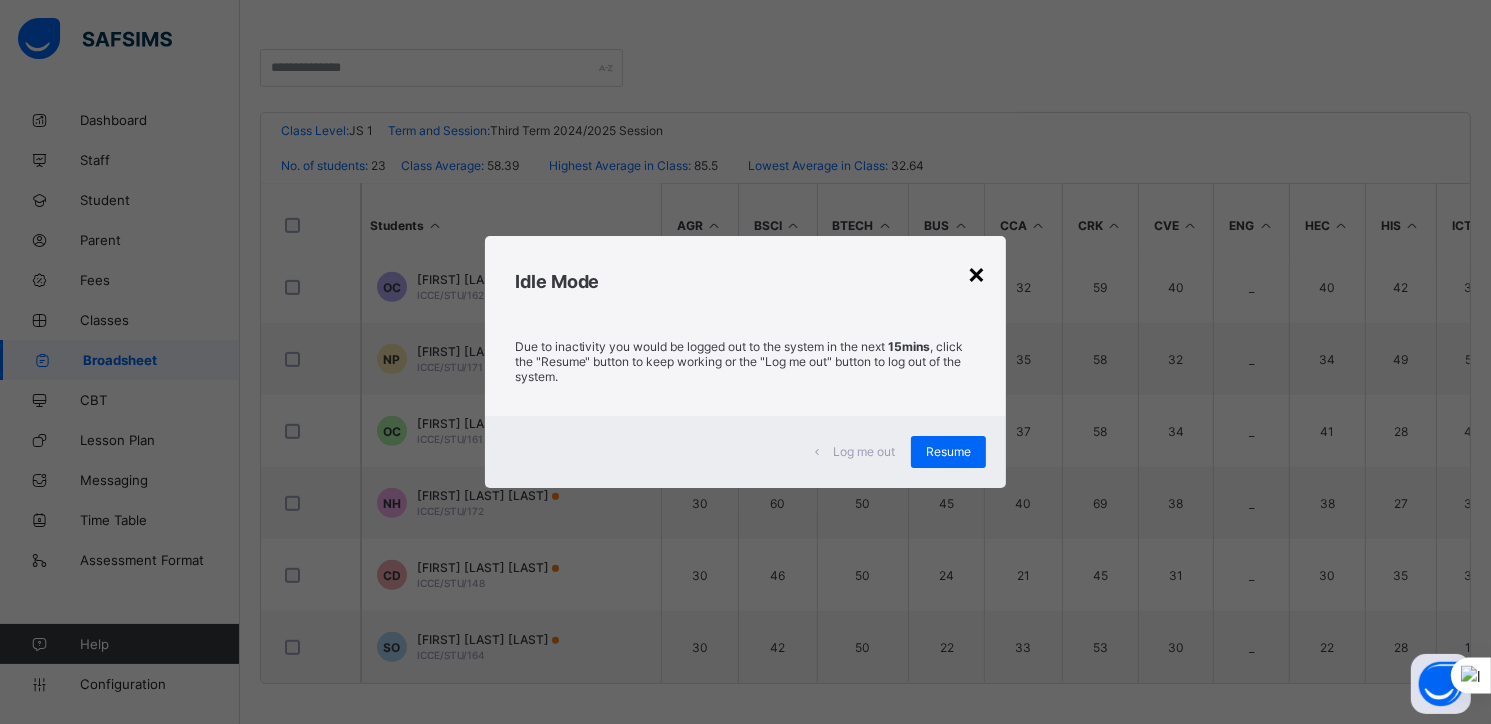 click on "×" at bounding box center (976, 273) 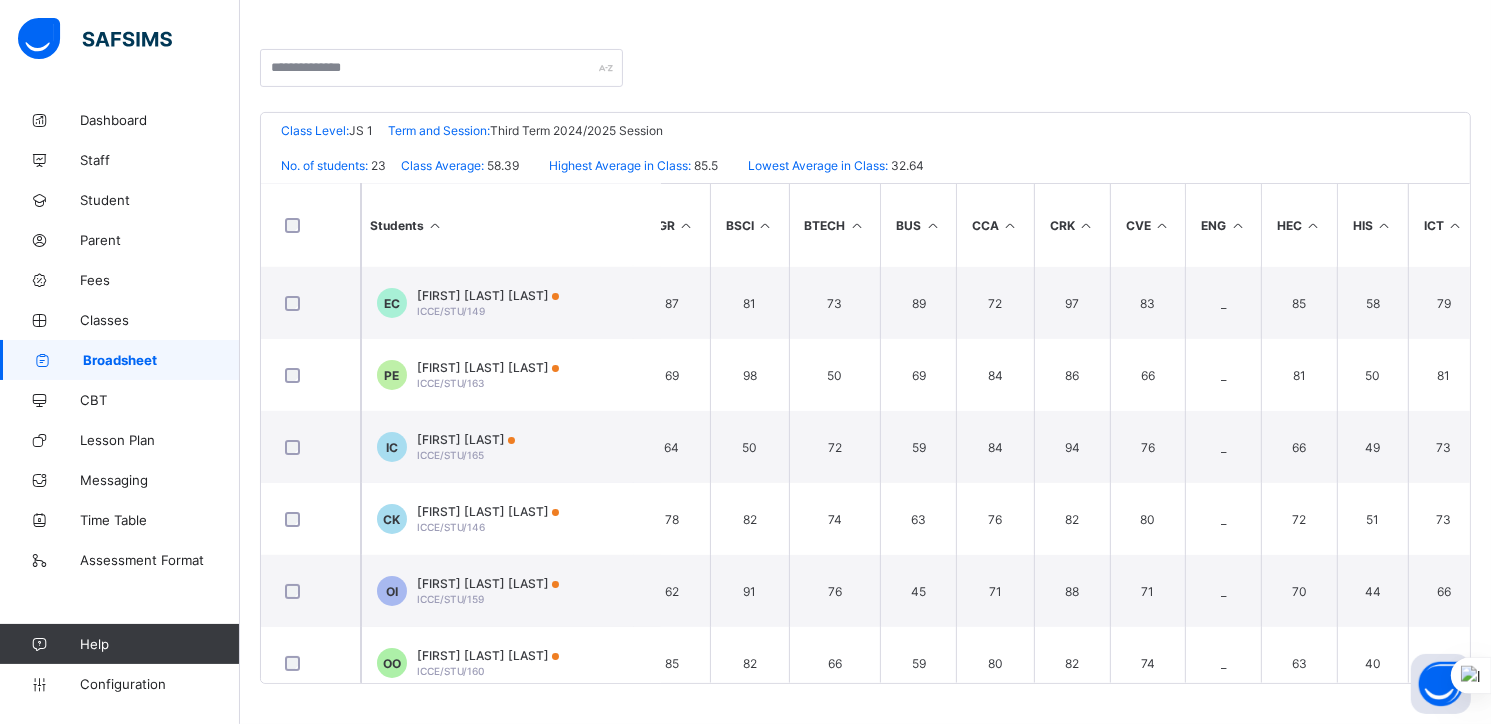 scroll, scrollTop: 0, scrollLeft: 28, axis: horizontal 